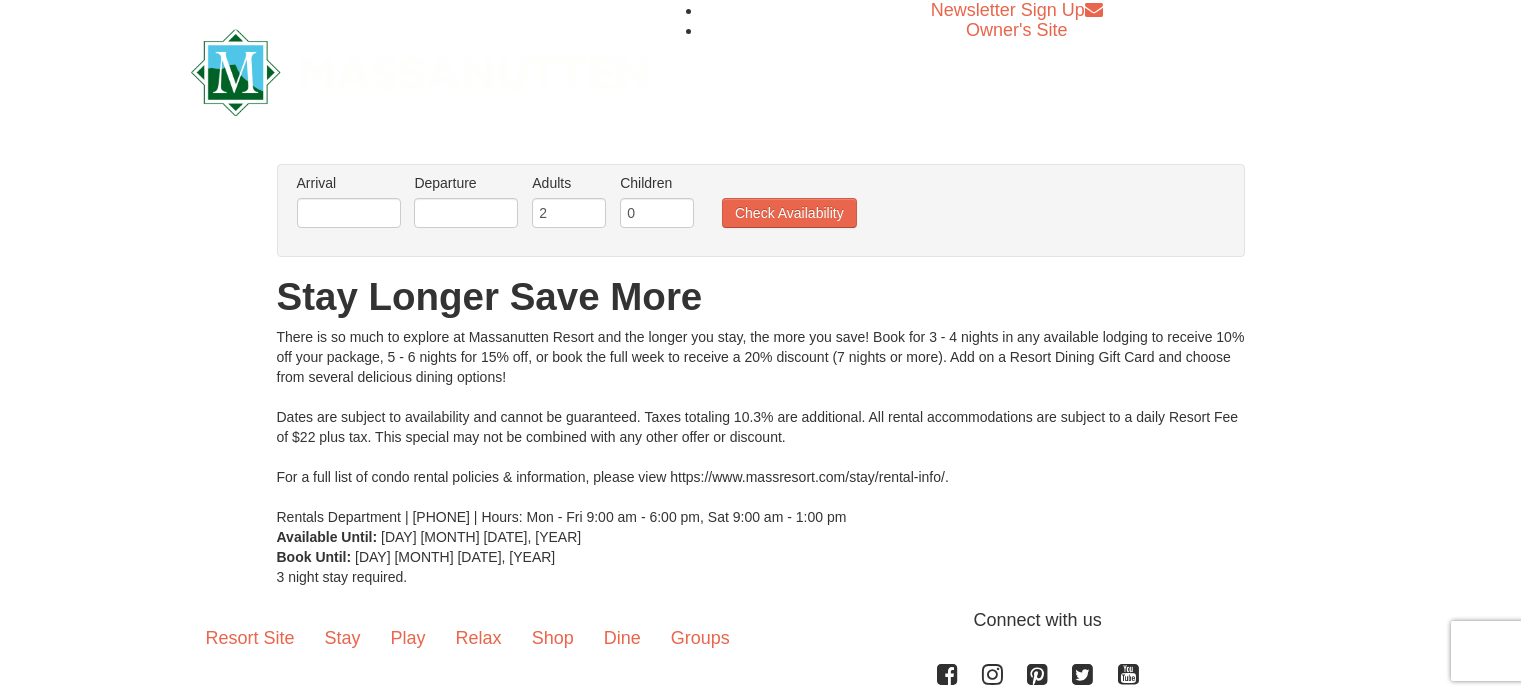 scroll, scrollTop: 0, scrollLeft: 0, axis: both 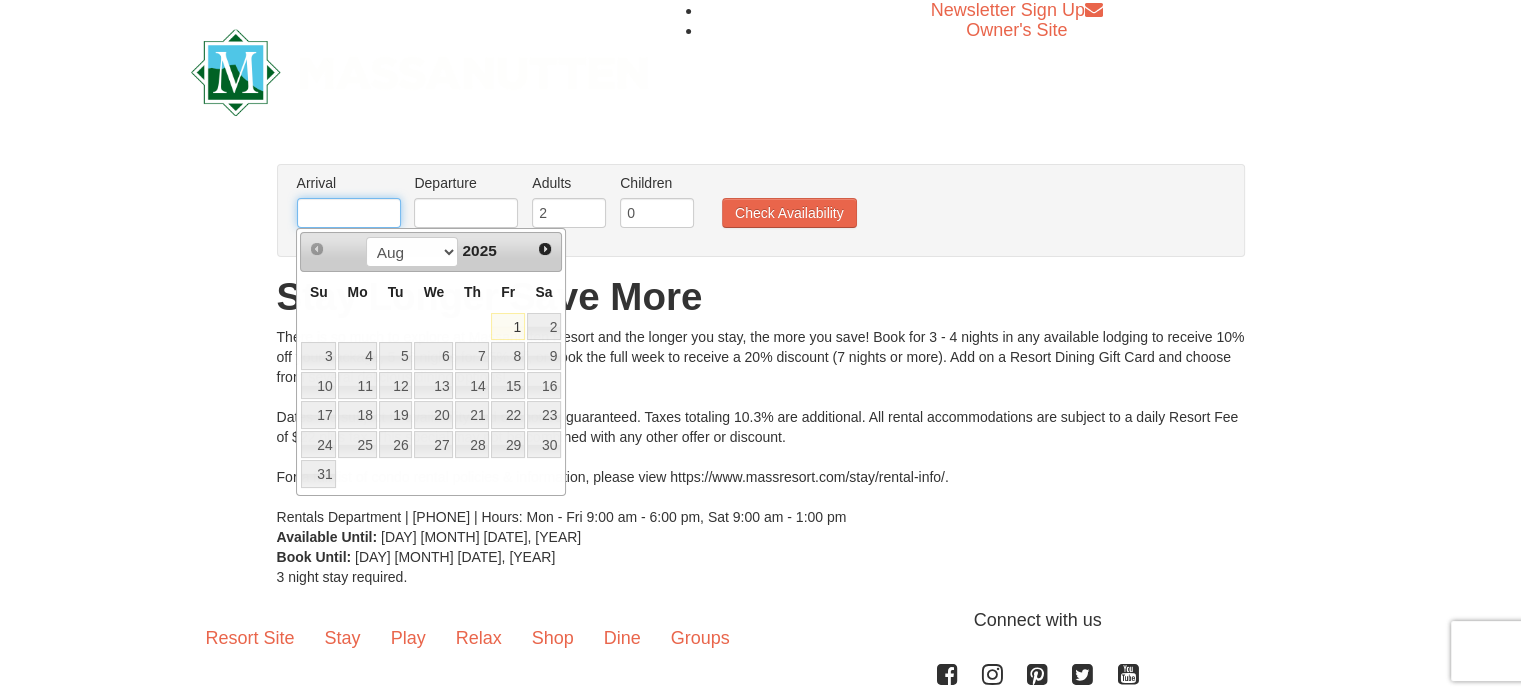 click at bounding box center [349, 213] 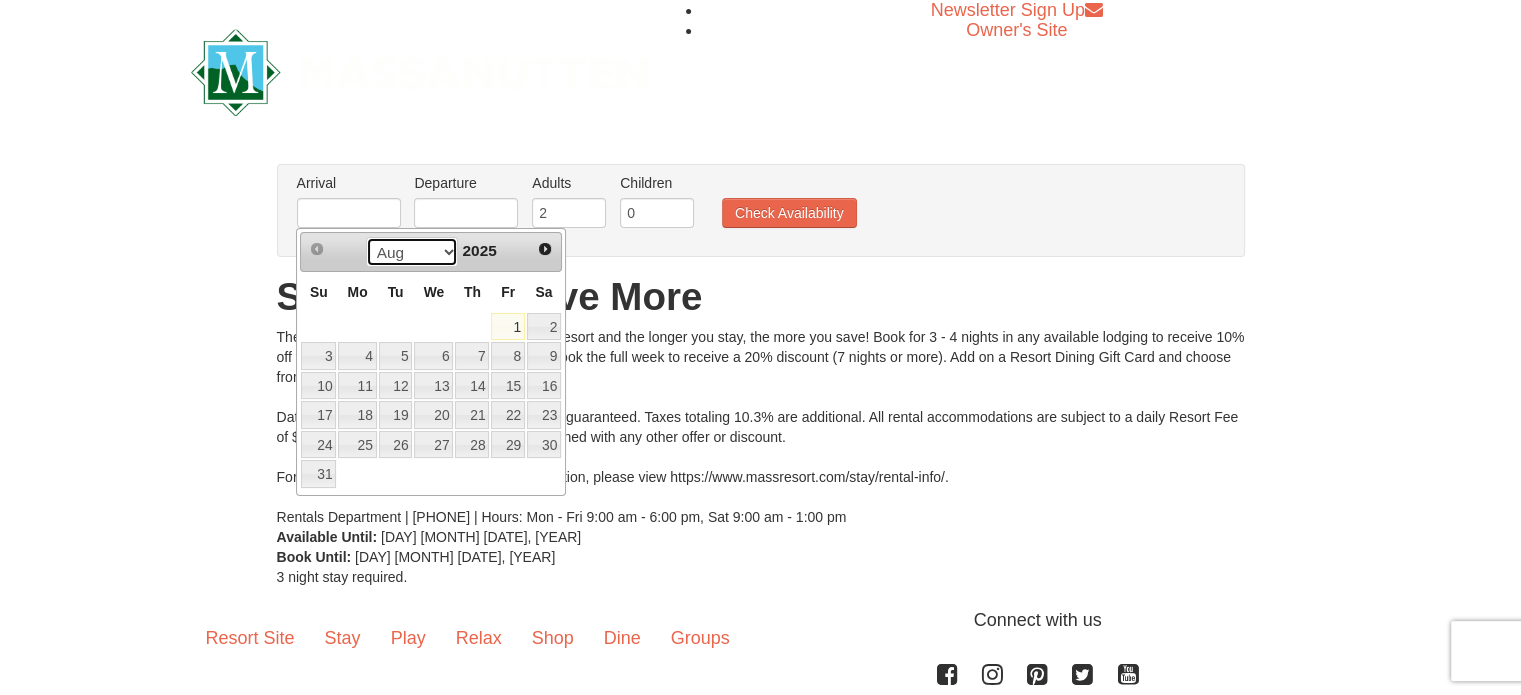 click on "Aug Sep Oct Nov Dec" at bounding box center (412, 252) 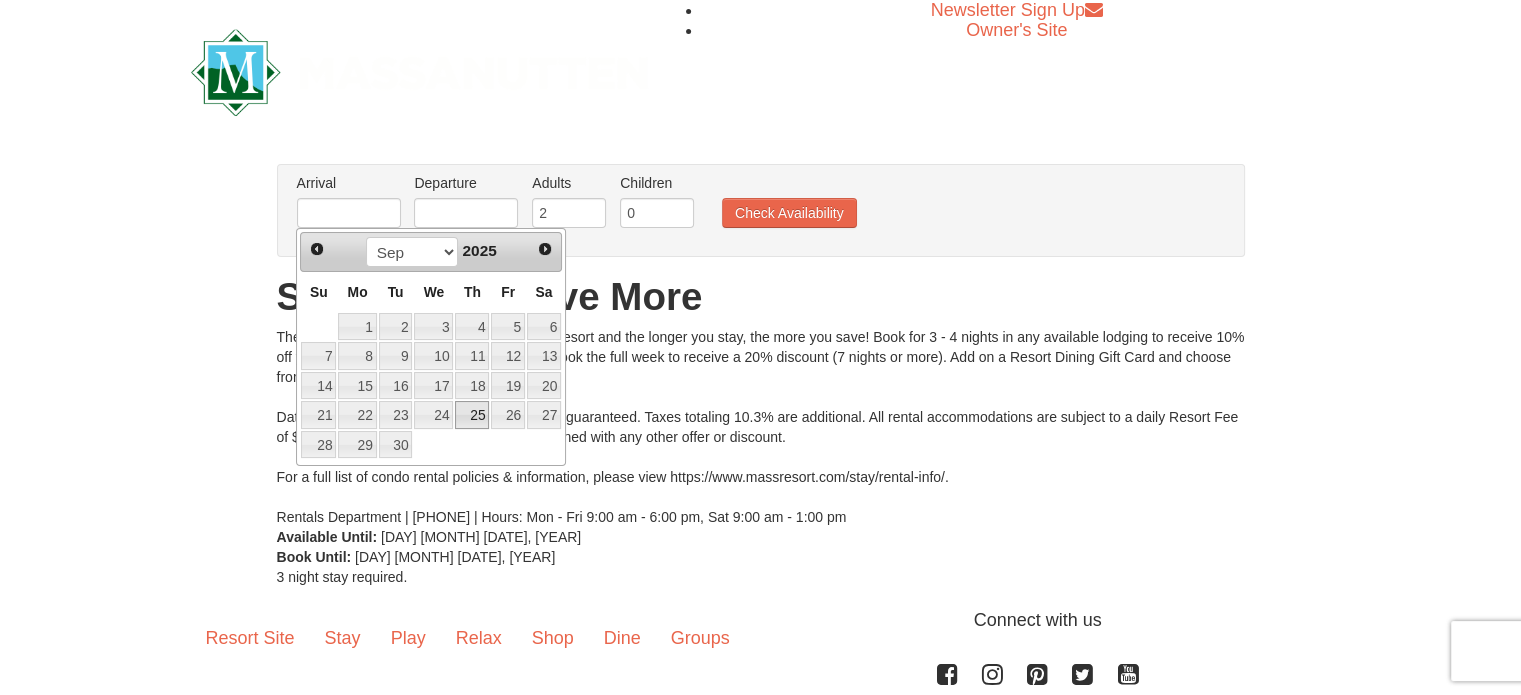 click on "25" at bounding box center [472, 415] 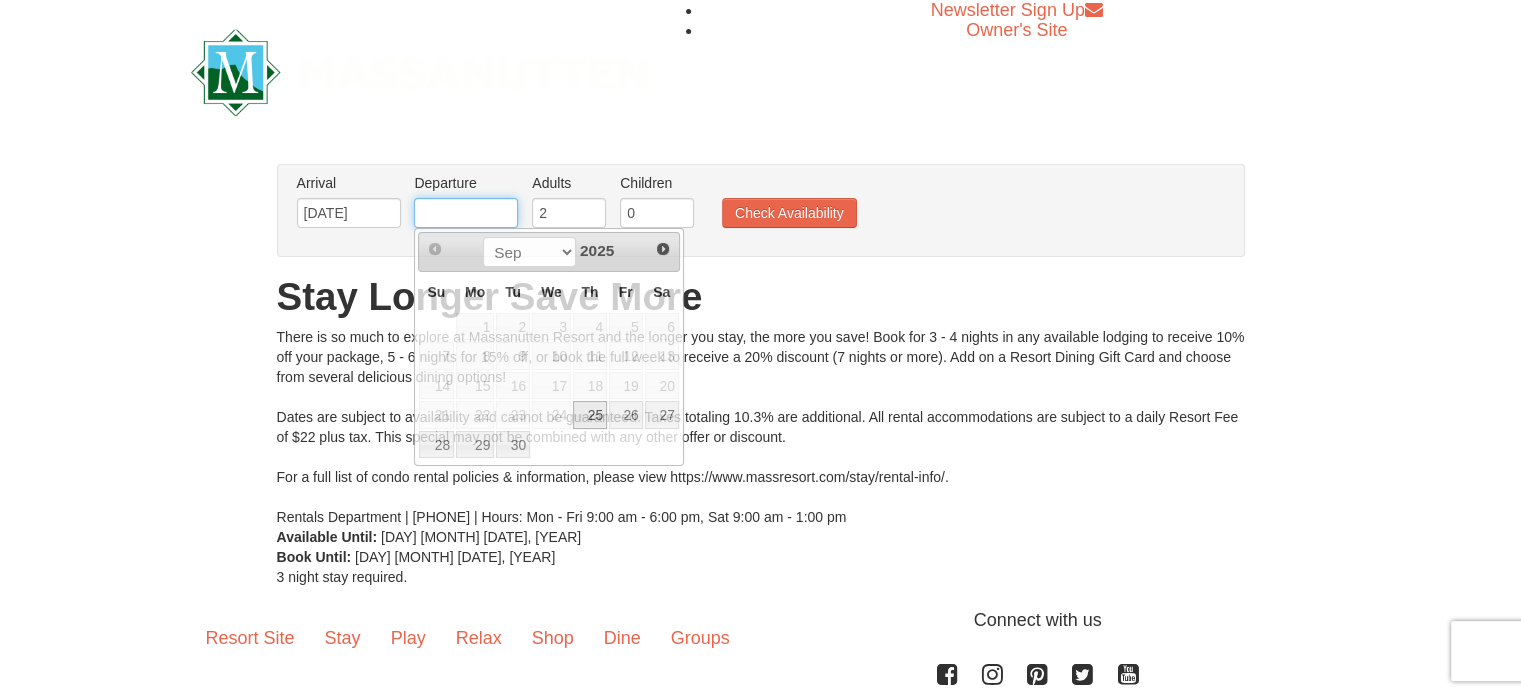 click at bounding box center [466, 213] 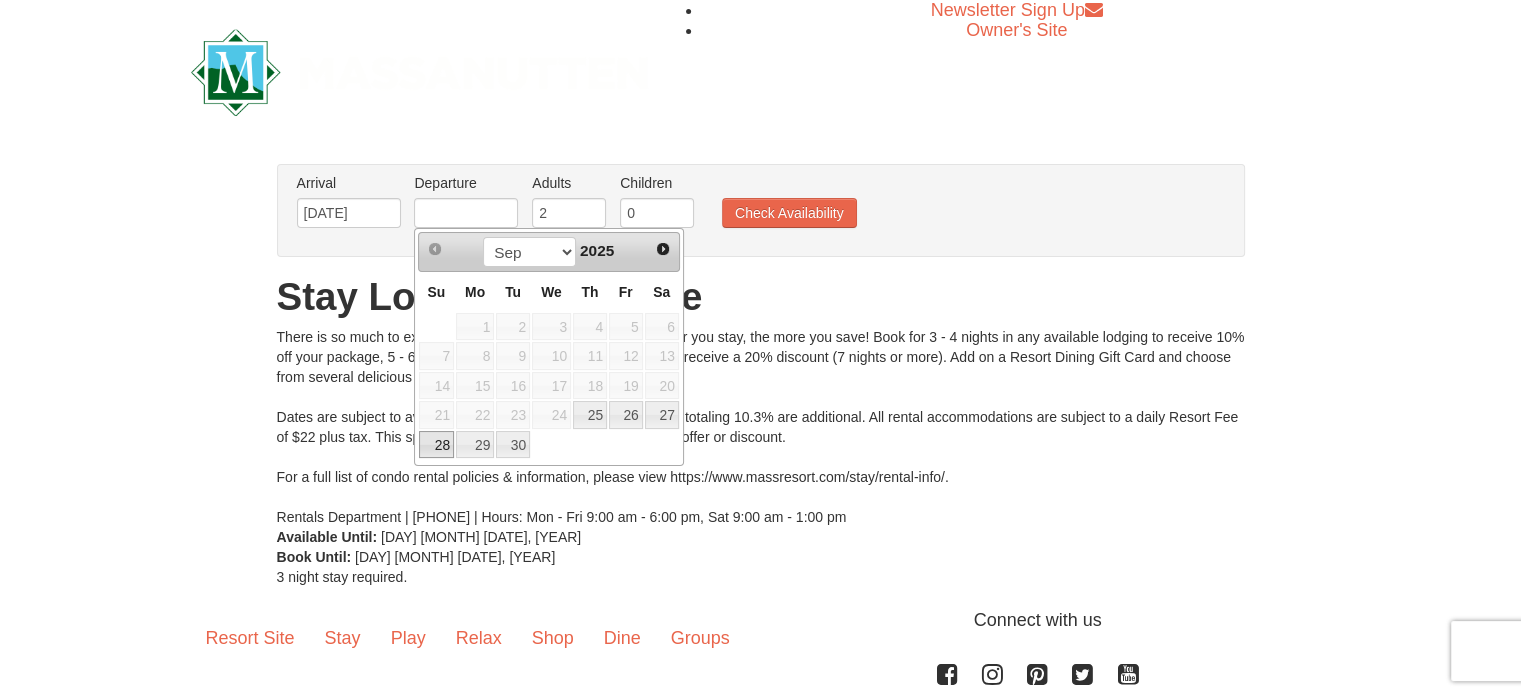 click on "28" at bounding box center [436, 445] 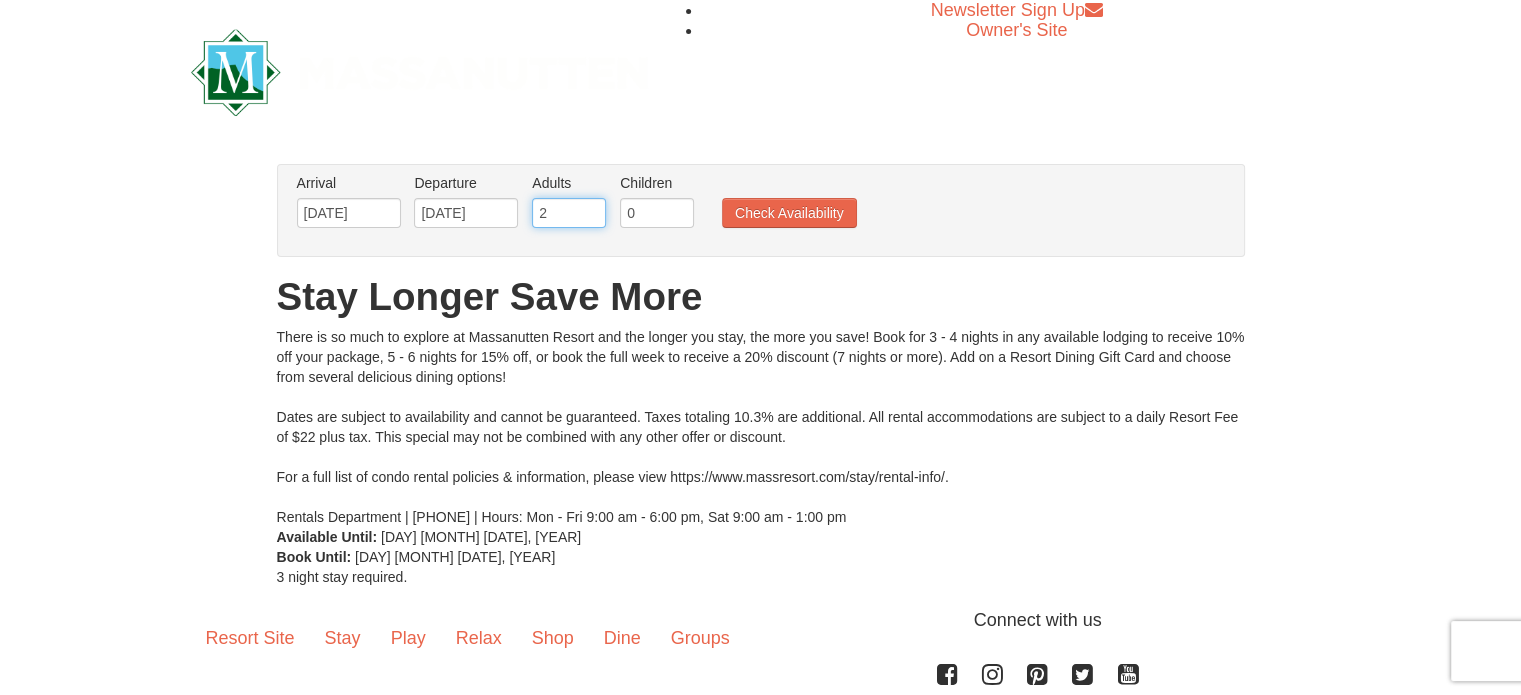 click on "2" at bounding box center [569, 213] 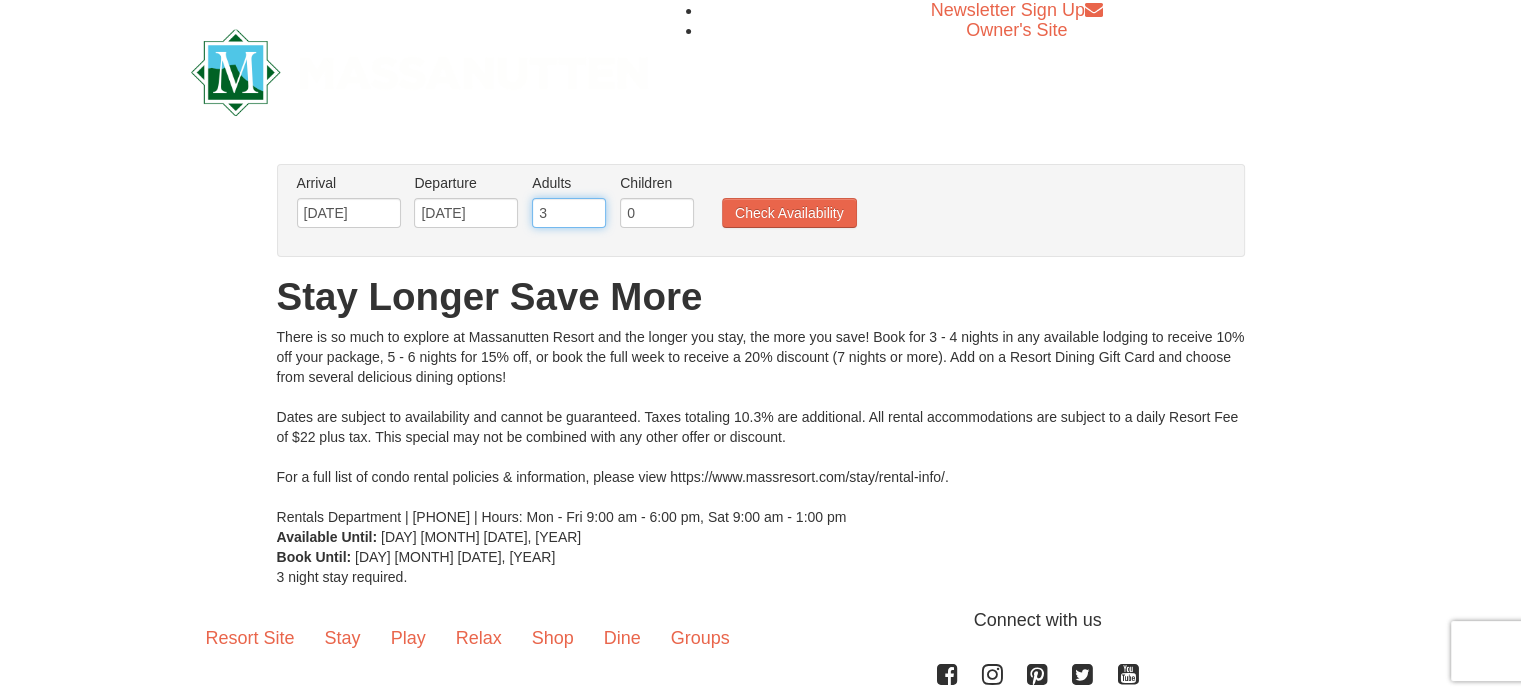 click on "3" at bounding box center [569, 213] 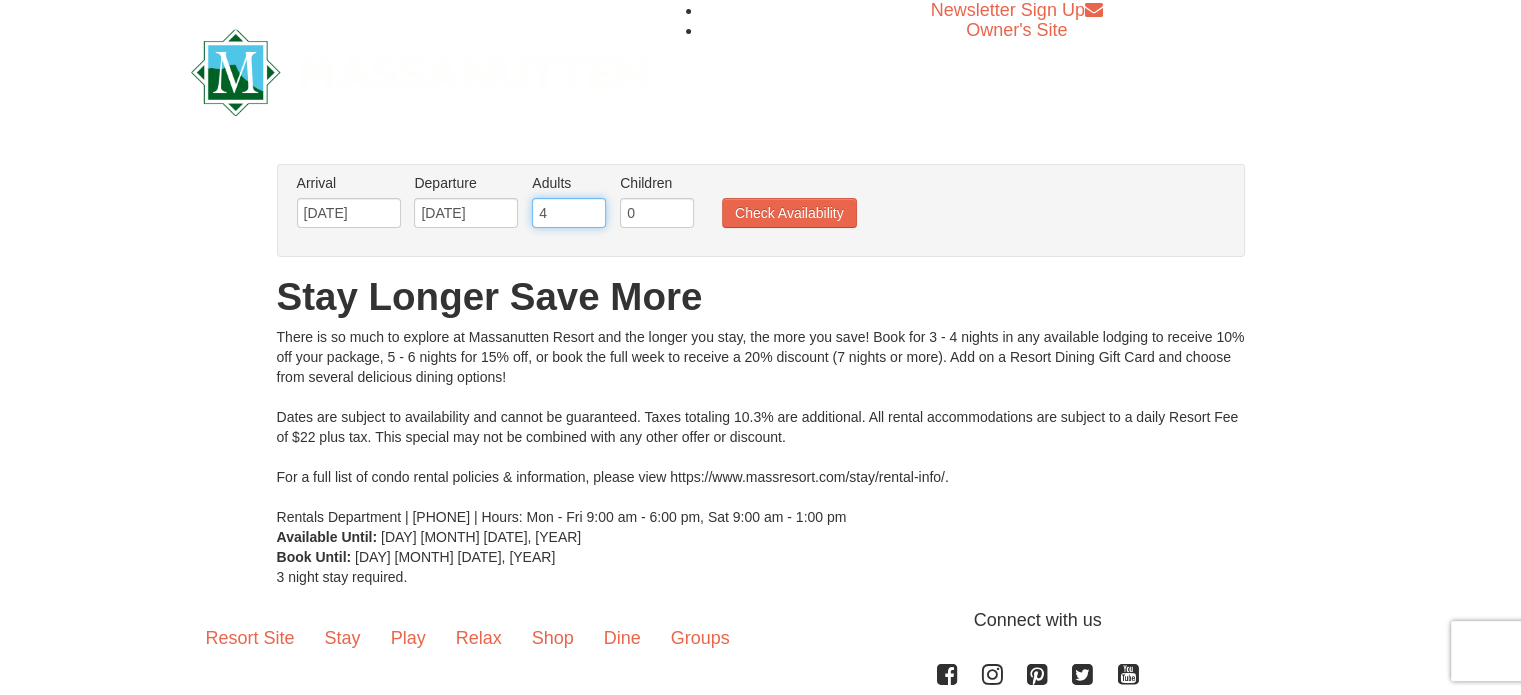 type on "4" 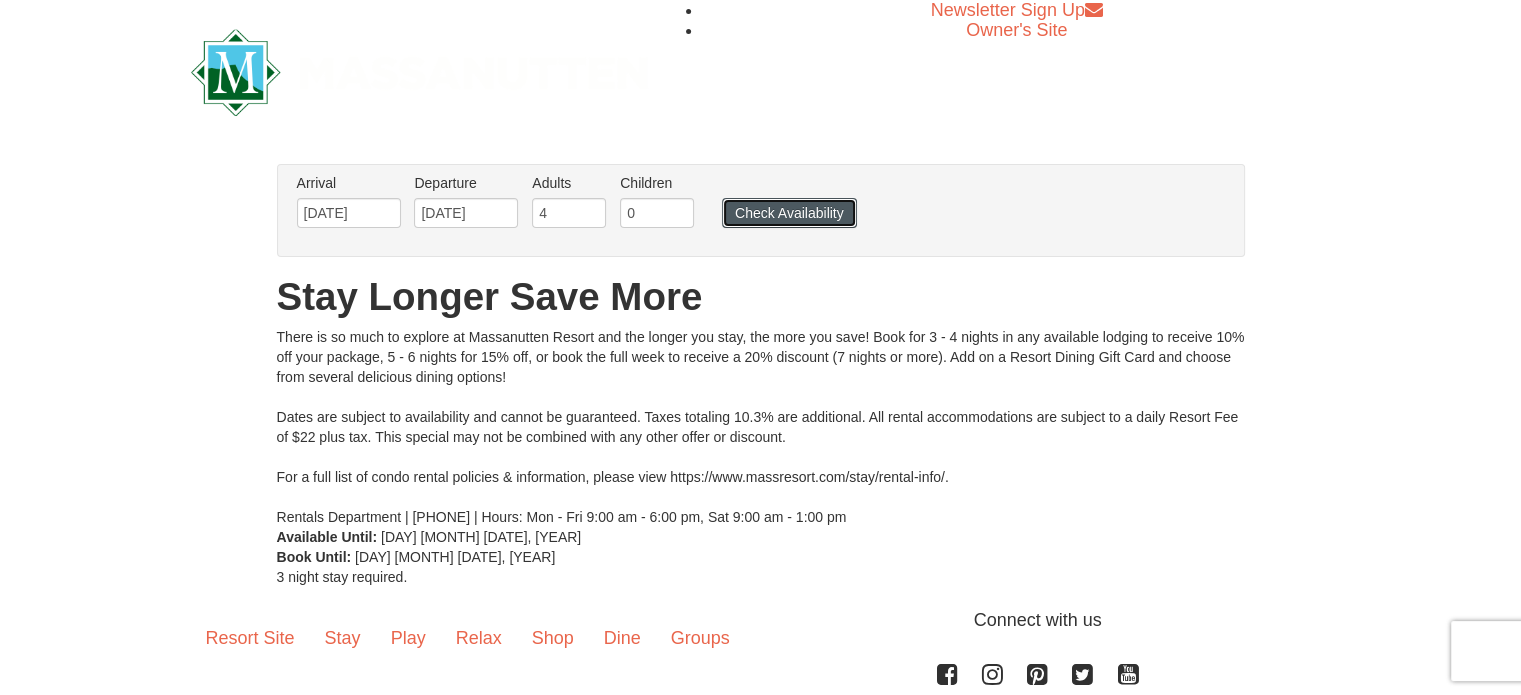 click on "Check Availability" at bounding box center [789, 213] 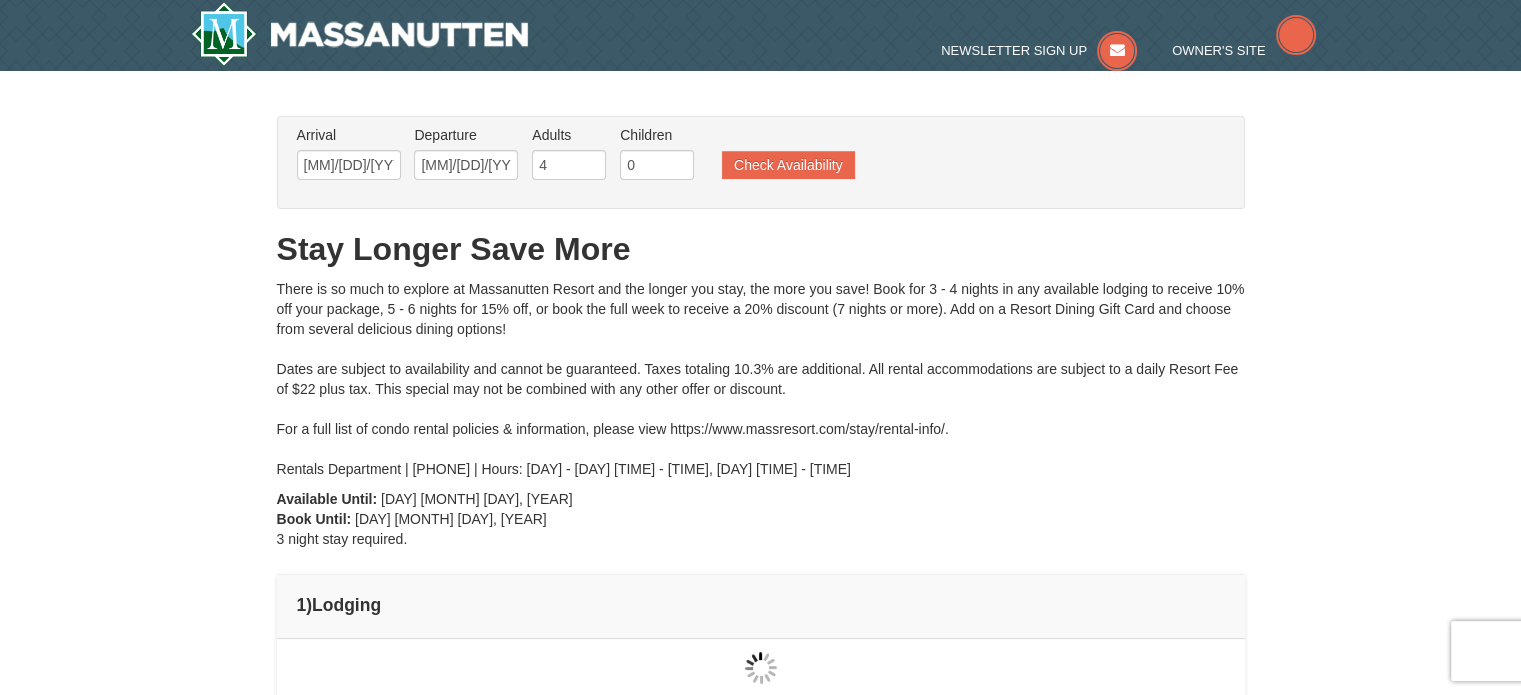 scroll, scrollTop: 52, scrollLeft: 0, axis: vertical 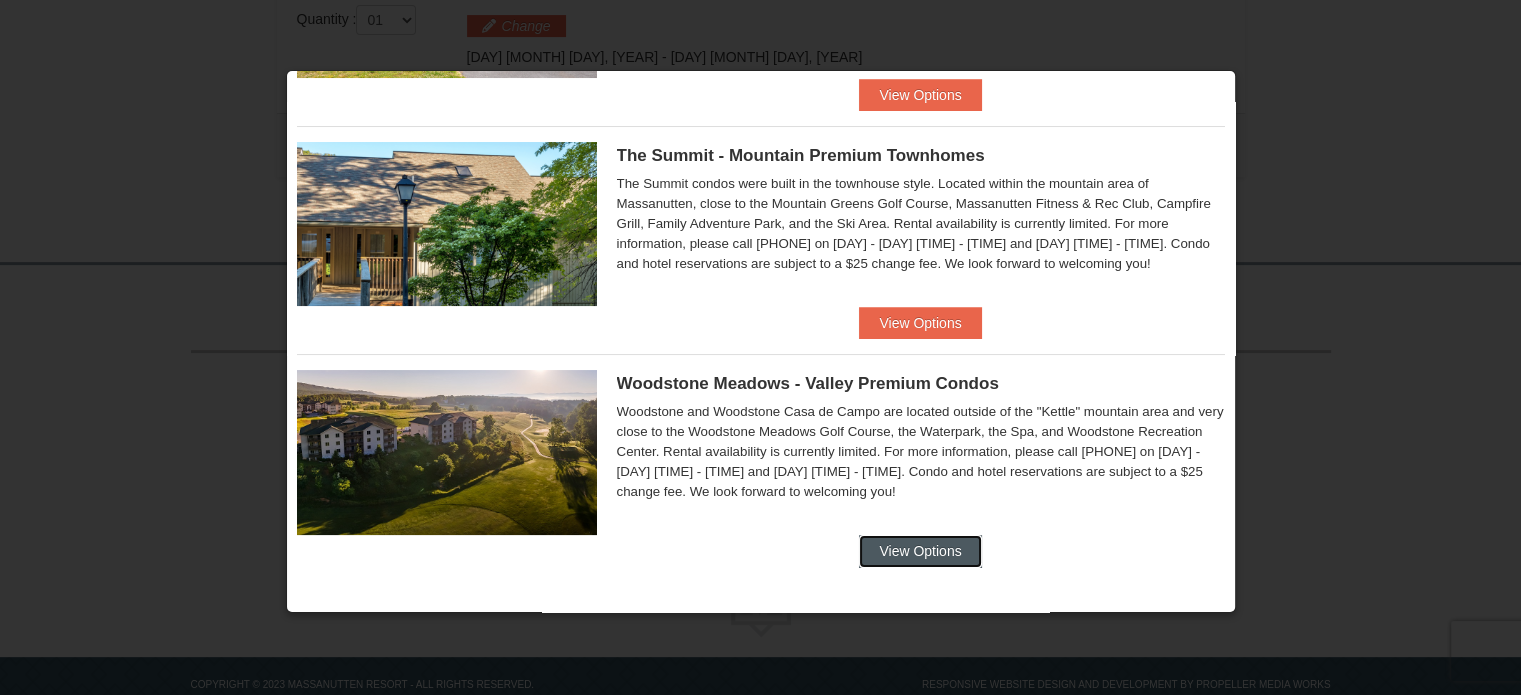 click on "View Options" at bounding box center [920, 551] 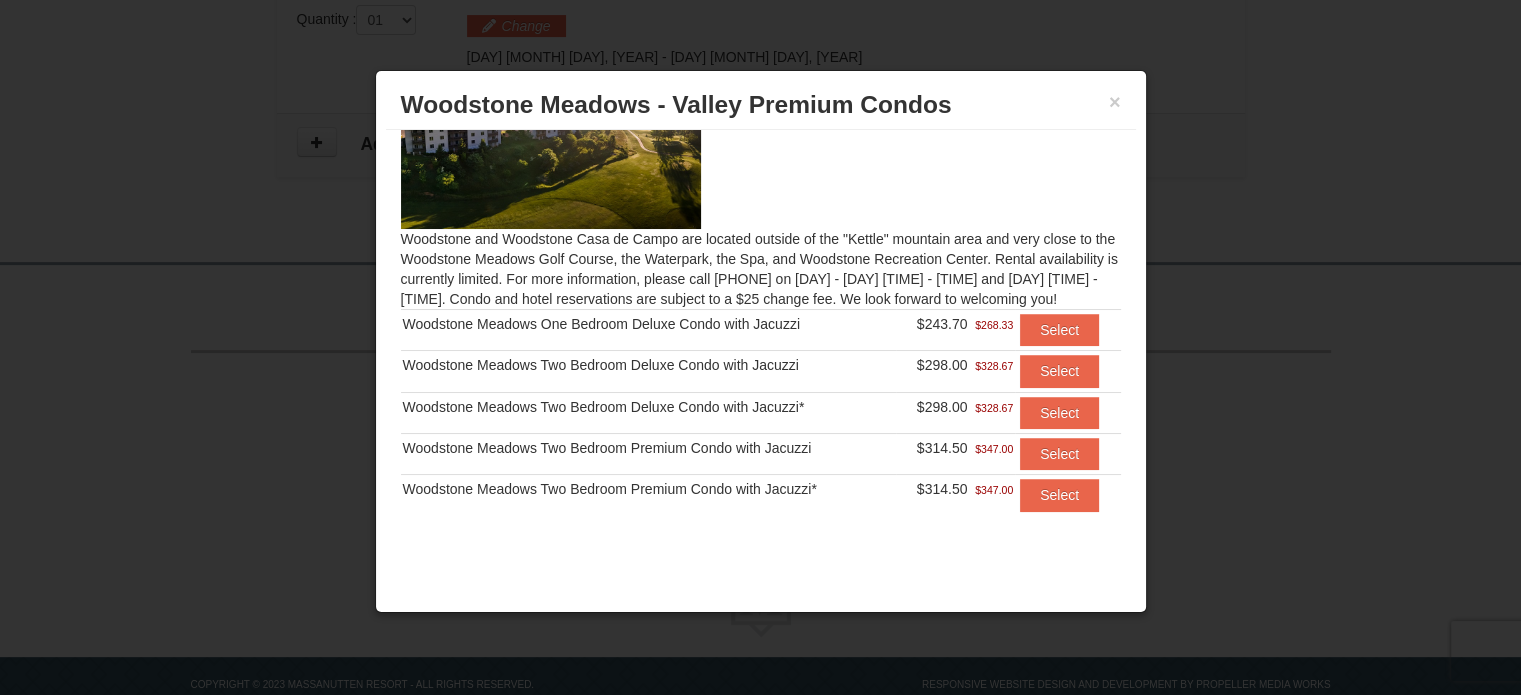 scroll, scrollTop: 99, scrollLeft: 0, axis: vertical 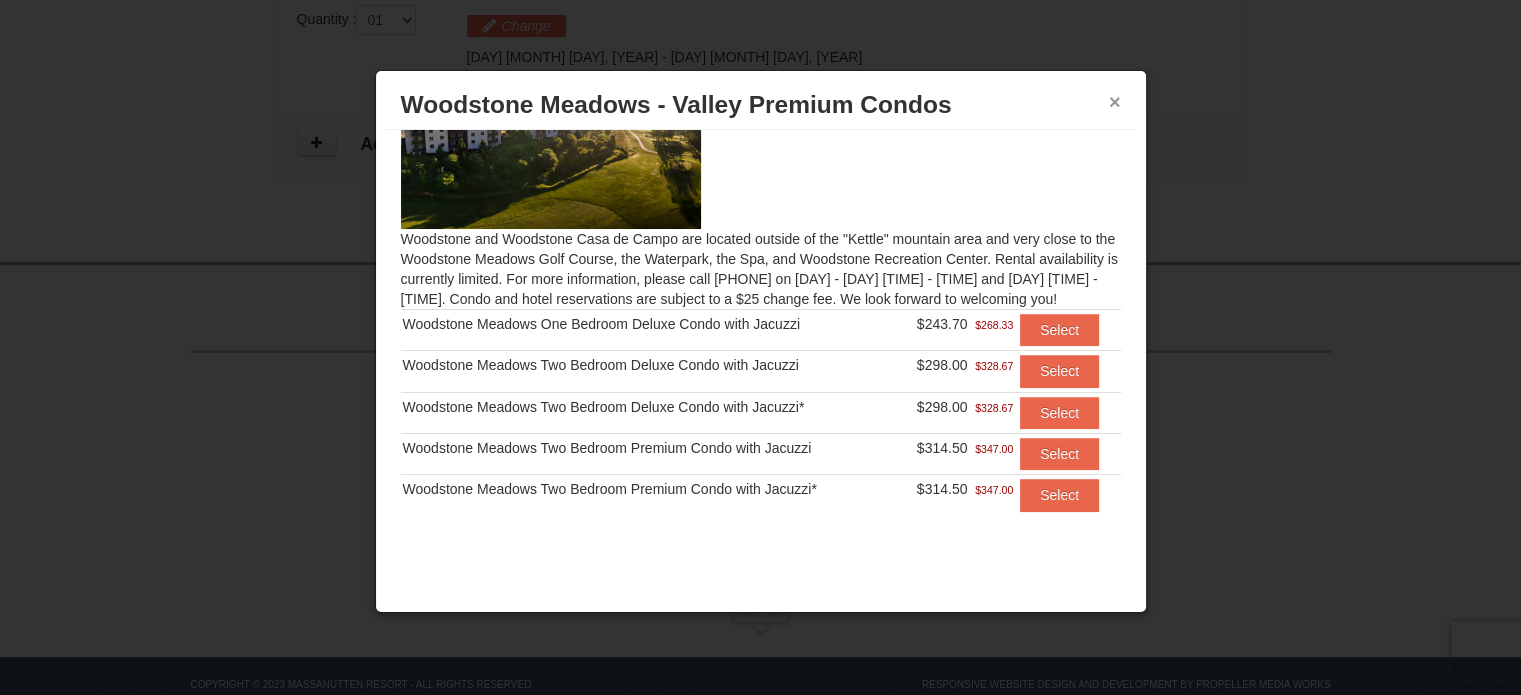click on "×" at bounding box center [1115, 102] 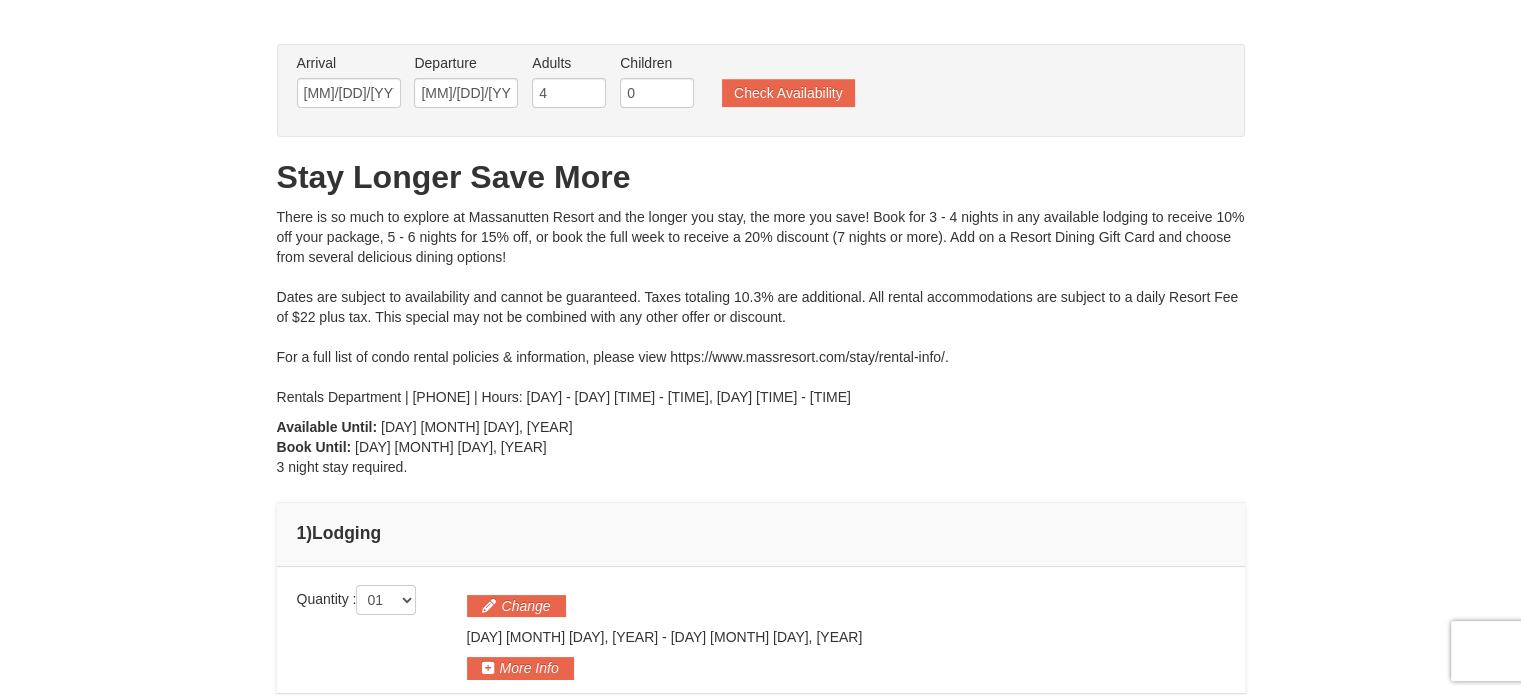 scroll, scrollTop: 68, scrollLeft: 0, axis: vertical 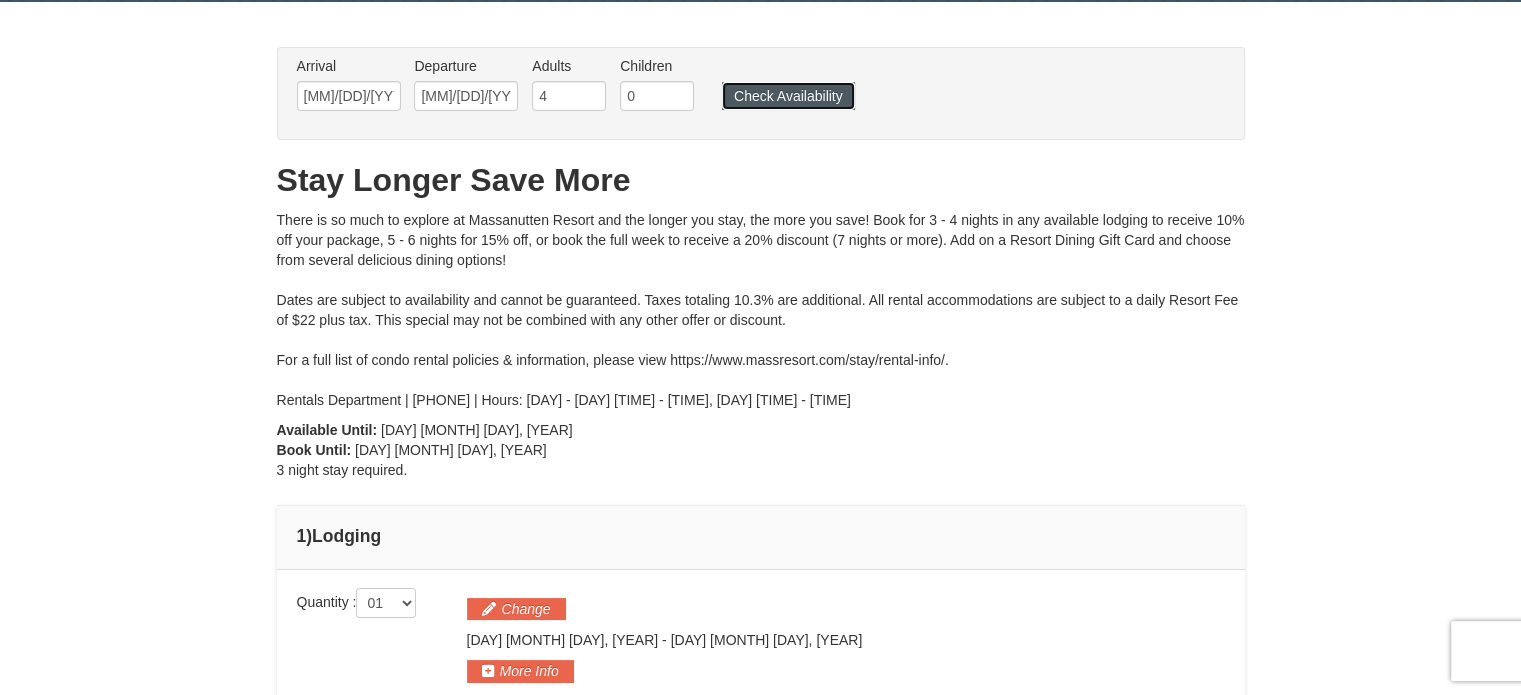 click on "Check Availability" at bounding box center (788, 96) 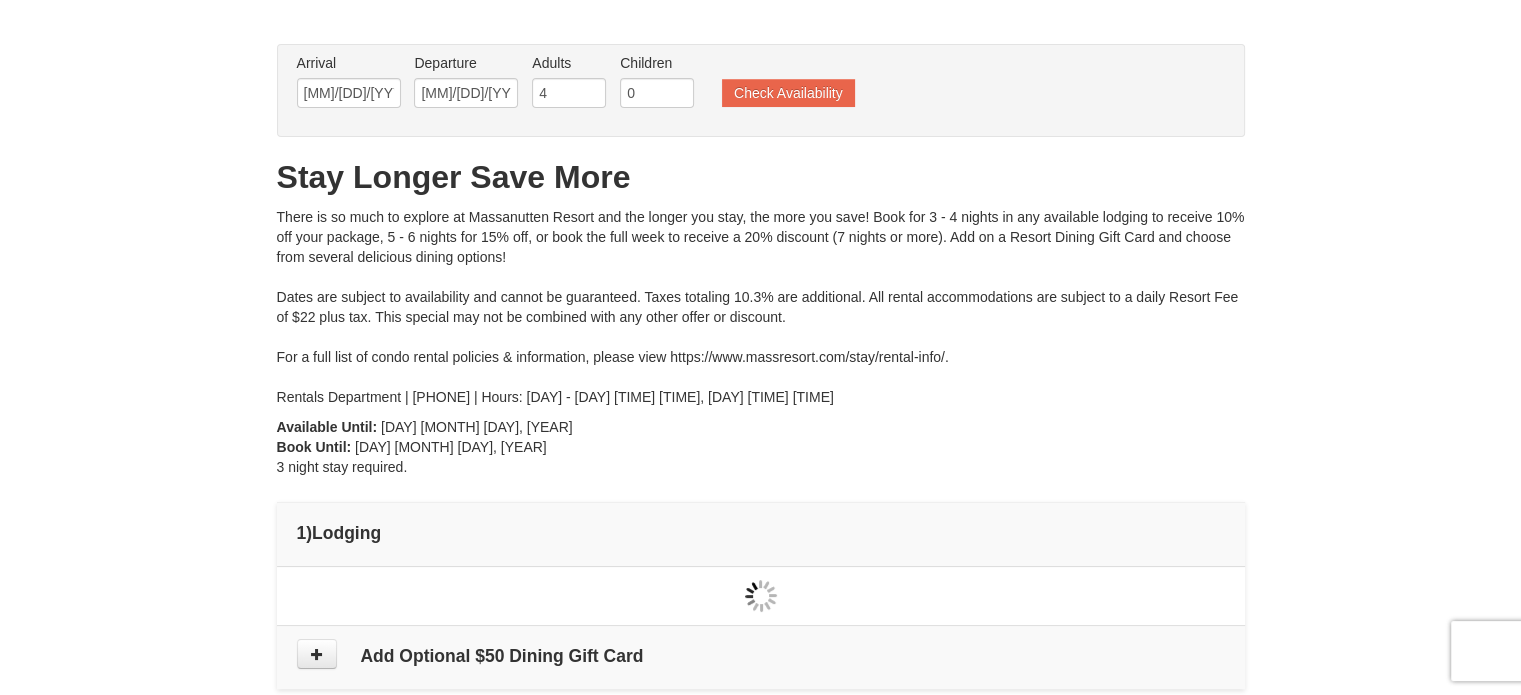 scroll, scrollTop: 164, scrollLeft: 0, axis: vertical 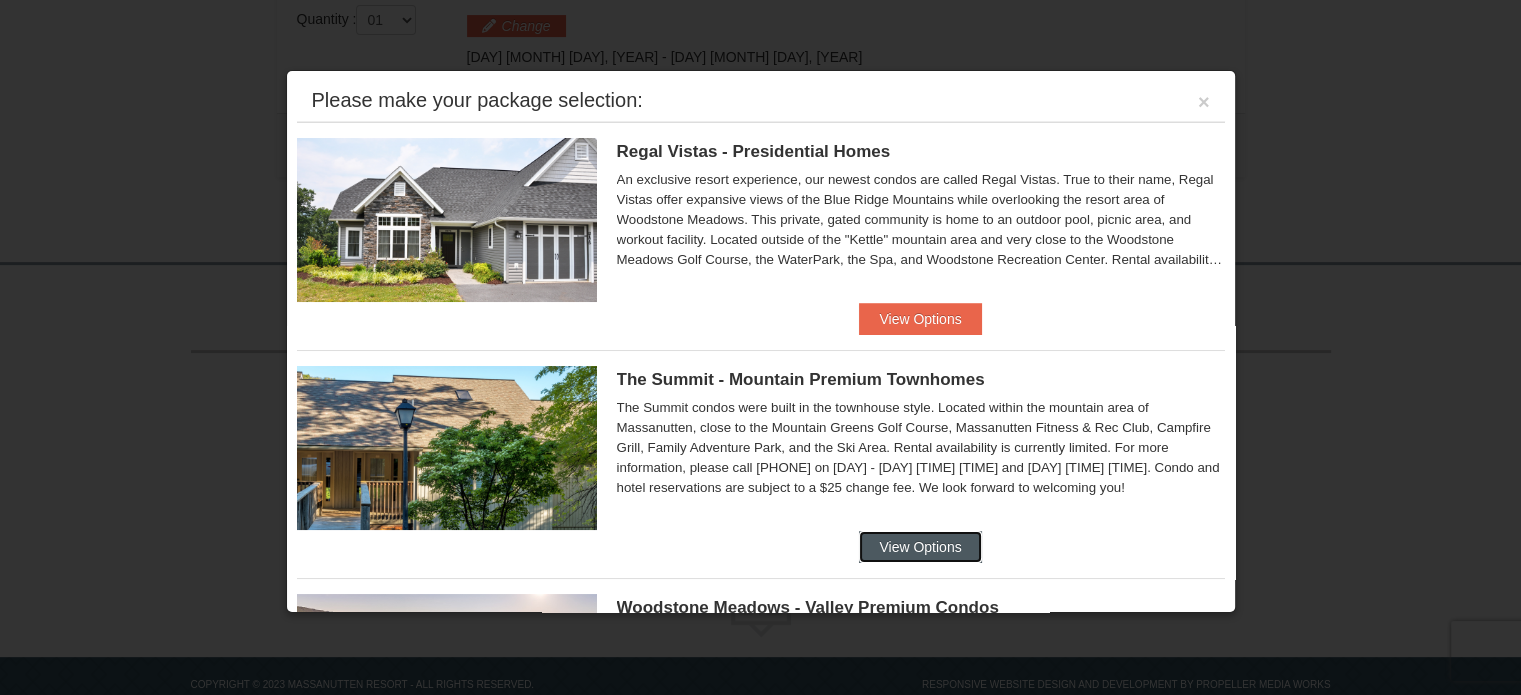 click on "View Options" at bounding box center [920, 547] 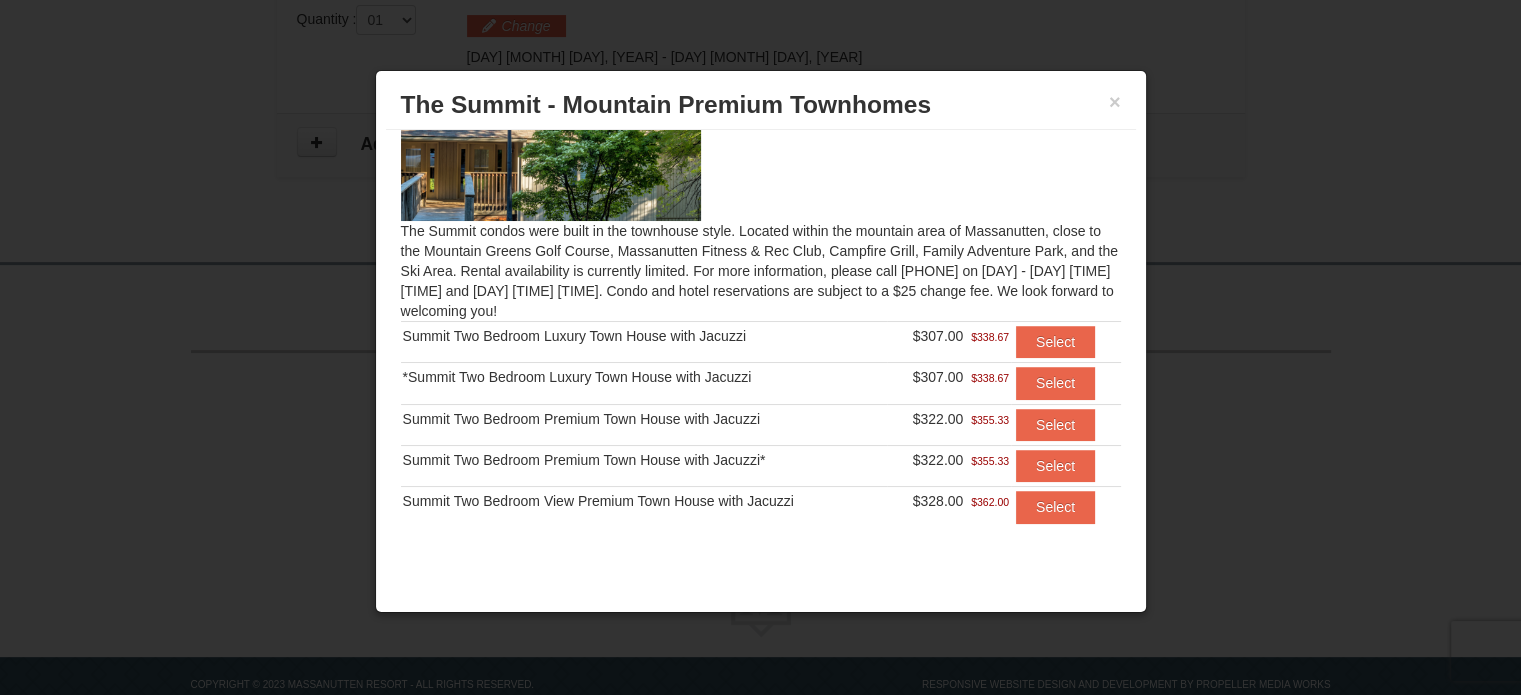 scroll, scrollTop: 99, scrollLeft: 0, axis: vertical 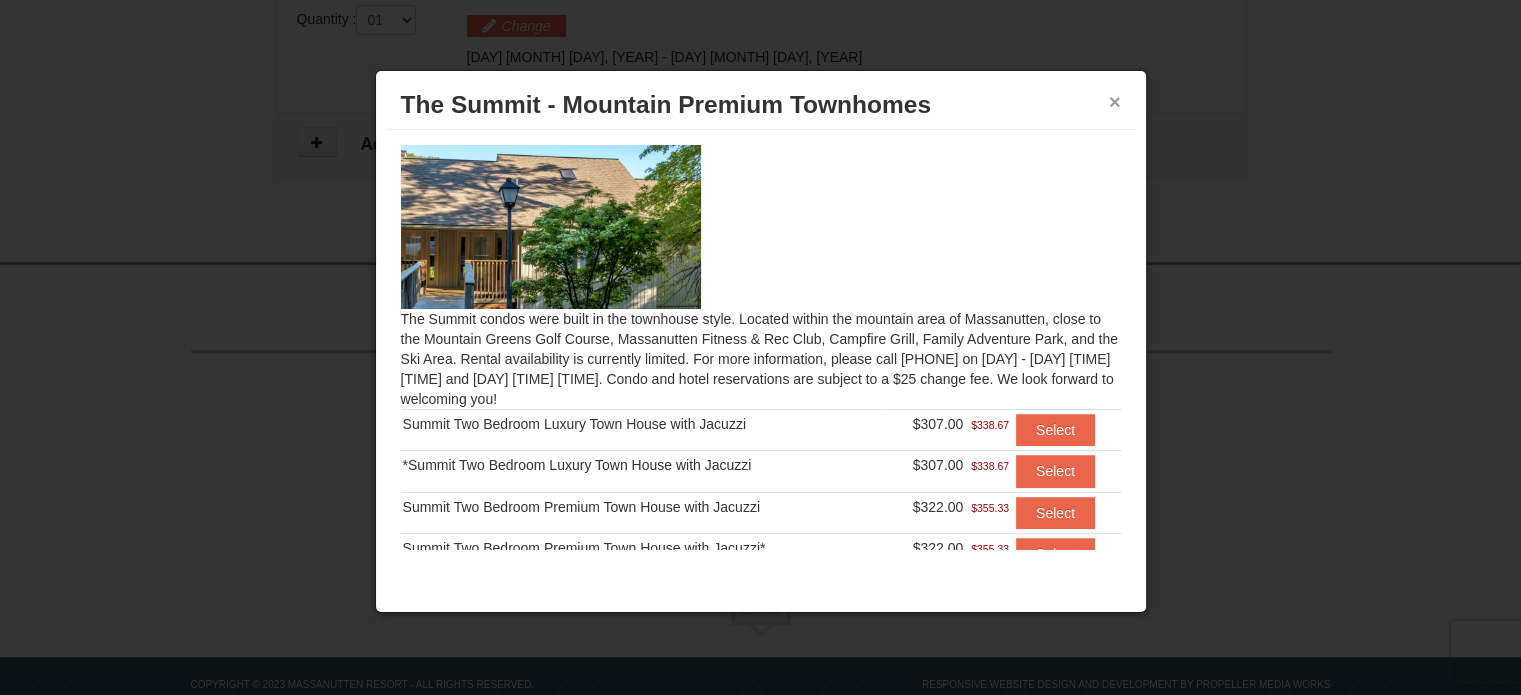 click on "×" at bounding box center (1115, 102) 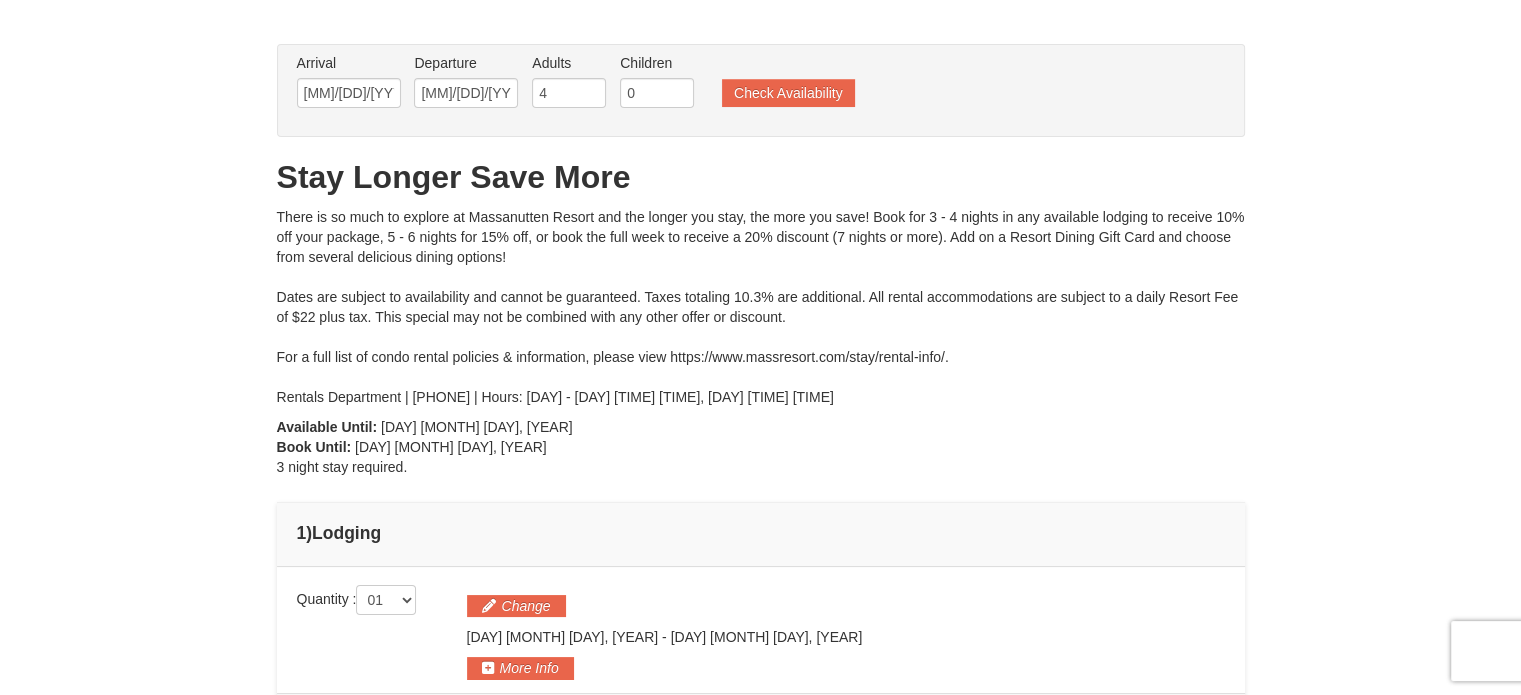 scroll, scrollTop: 60, scrollLeft: 0, axis: vertical 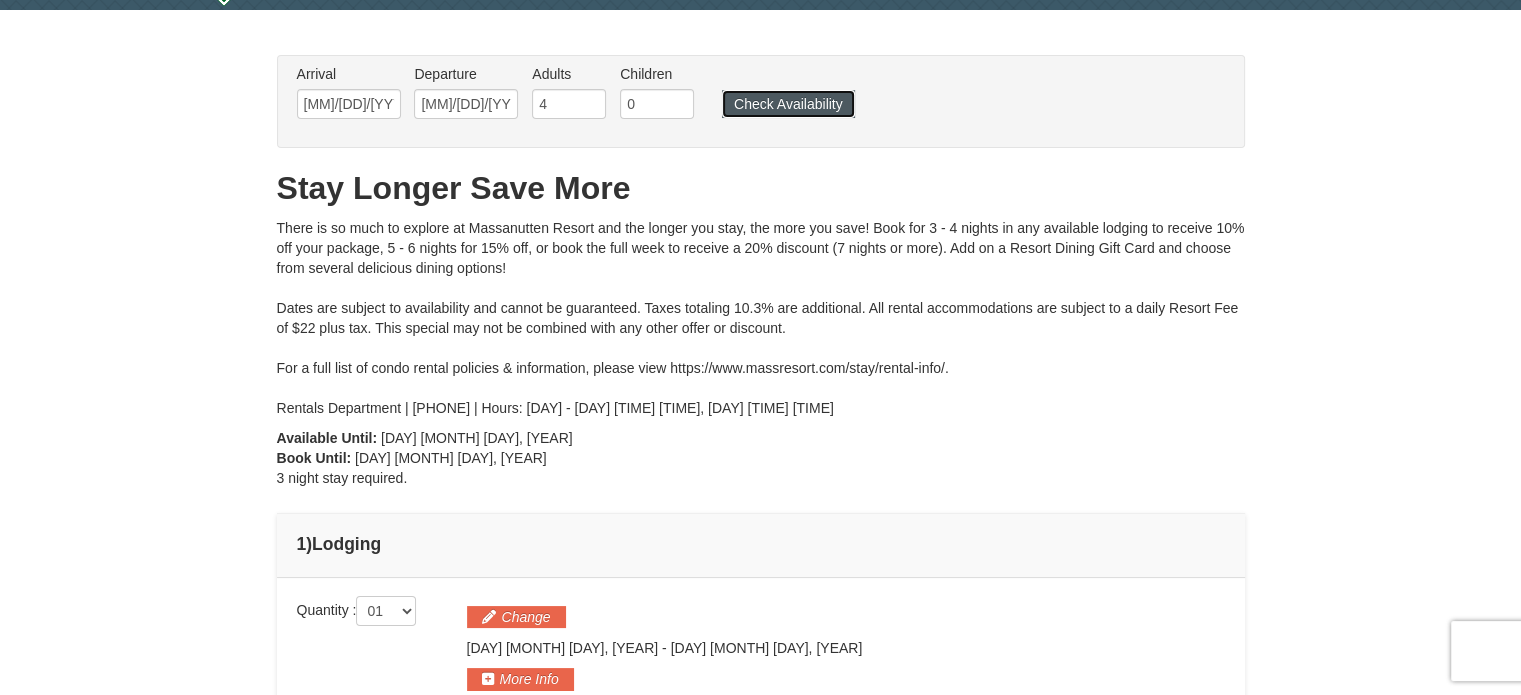click on "Check Availability" at bounding box center (788, 104) 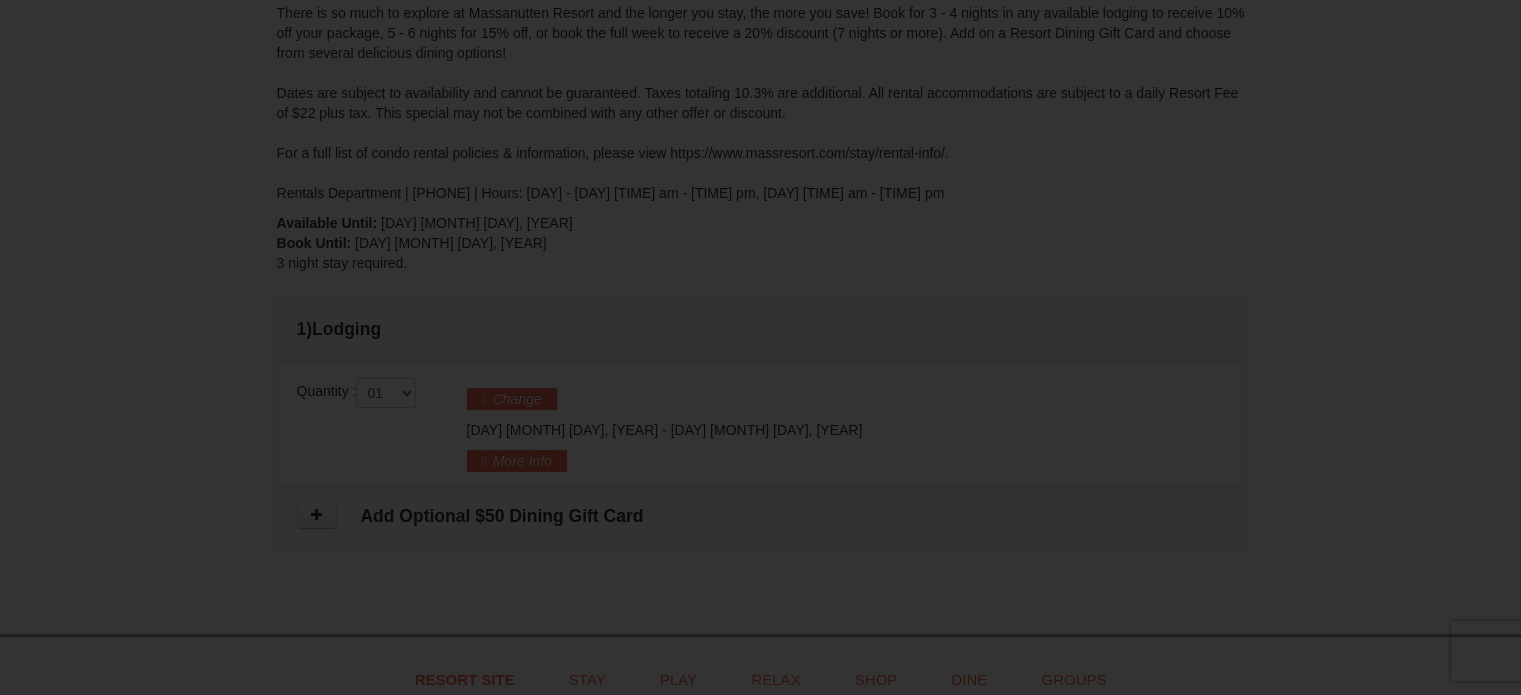 scroll, scrollTop: 0, scrollLeft: 0, axis: both 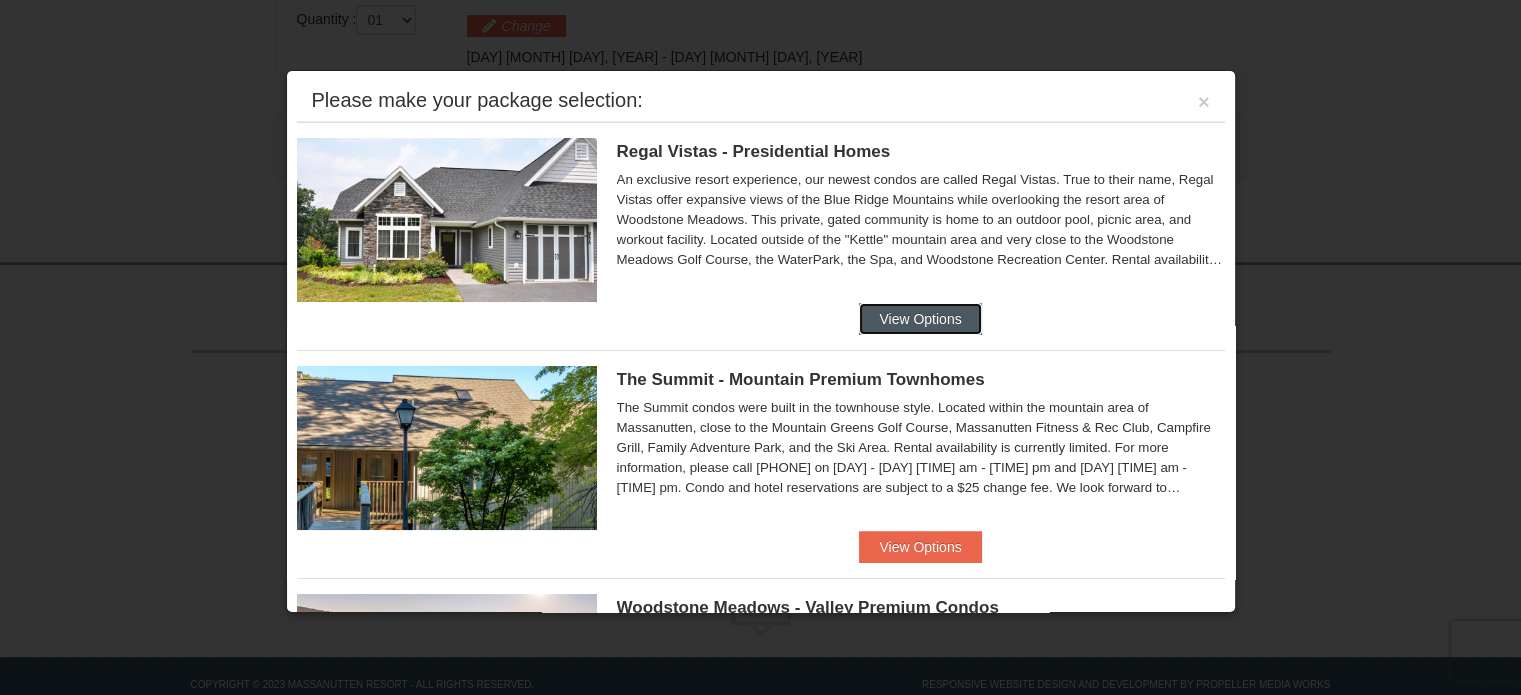 click on "View Options" at bounding box center [920, 319] 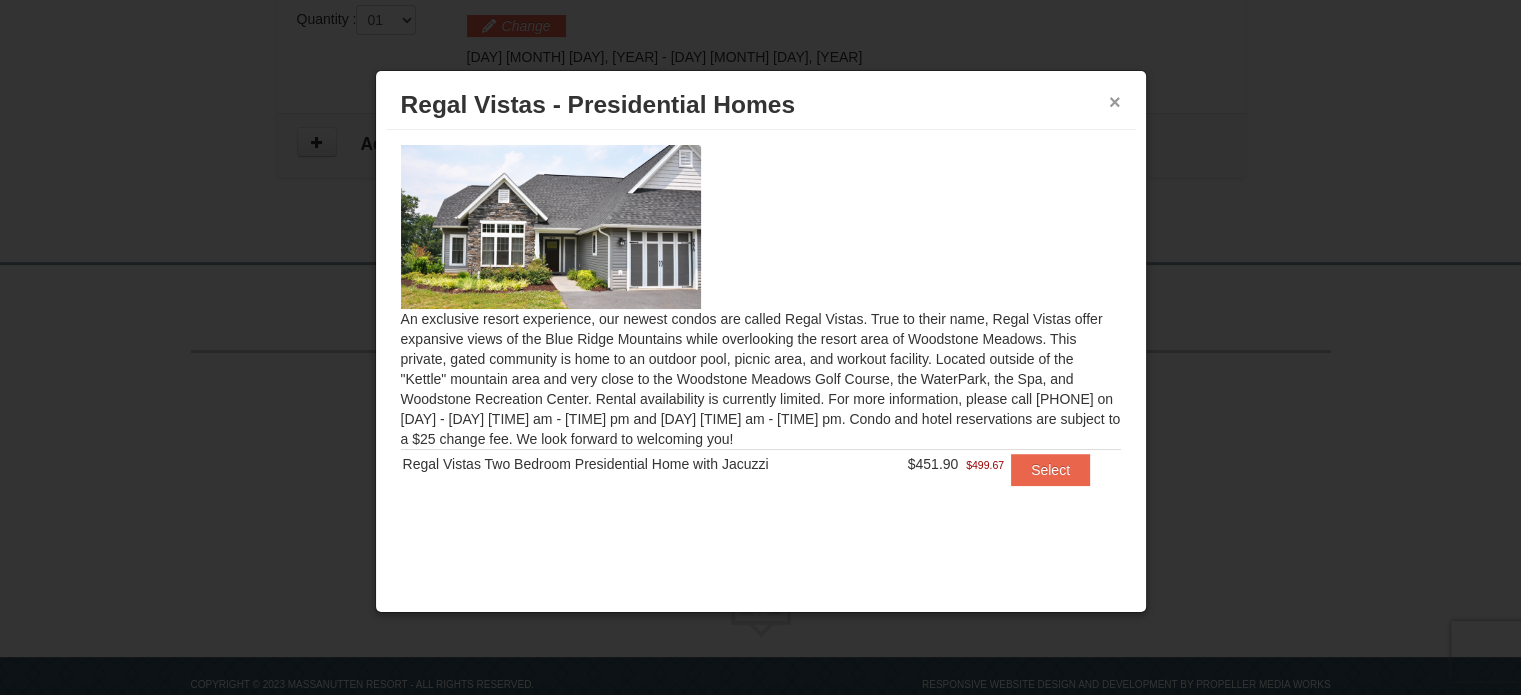 click on "×" at bounding box center [1115, 102] 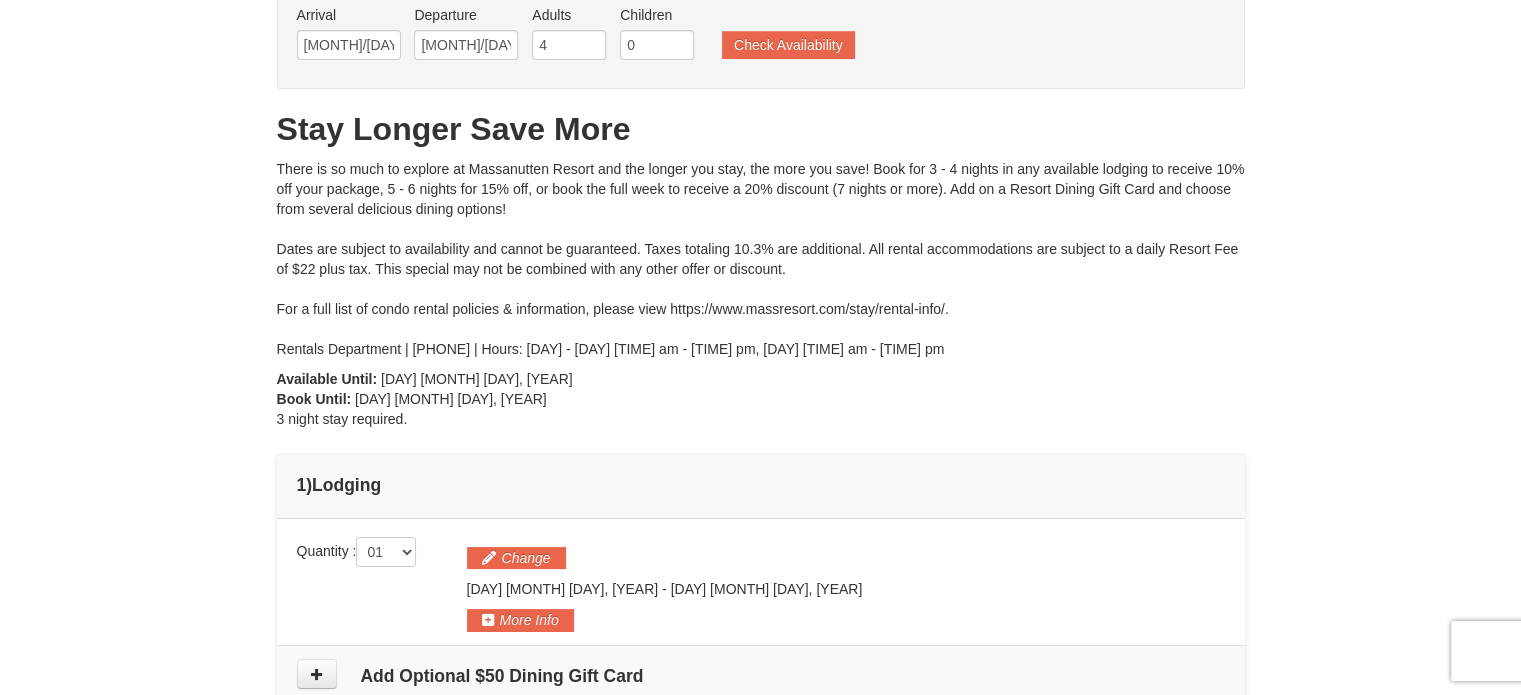 scroll, scrollTop: 78, scrollLeft: 0, axis: vertical 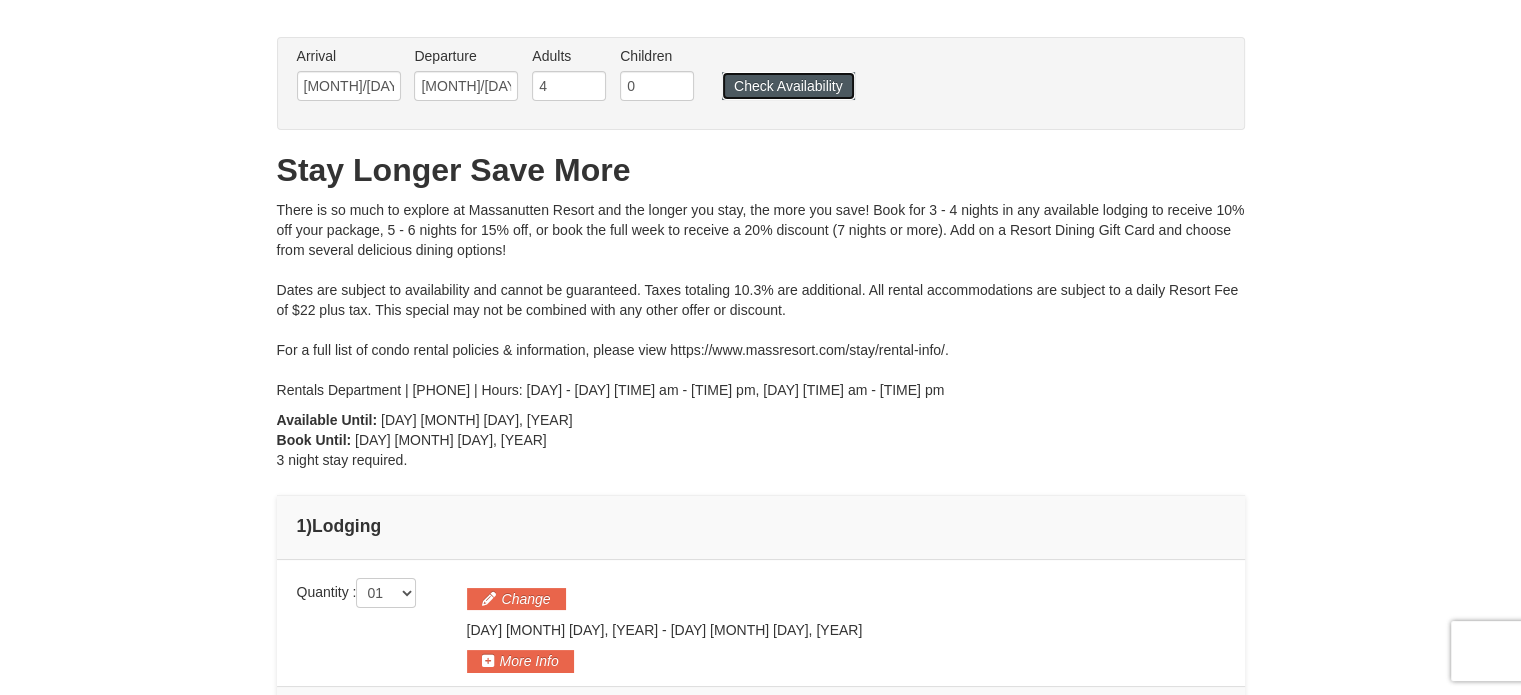 click on "Check Availability" at bounding box center [788, 86] 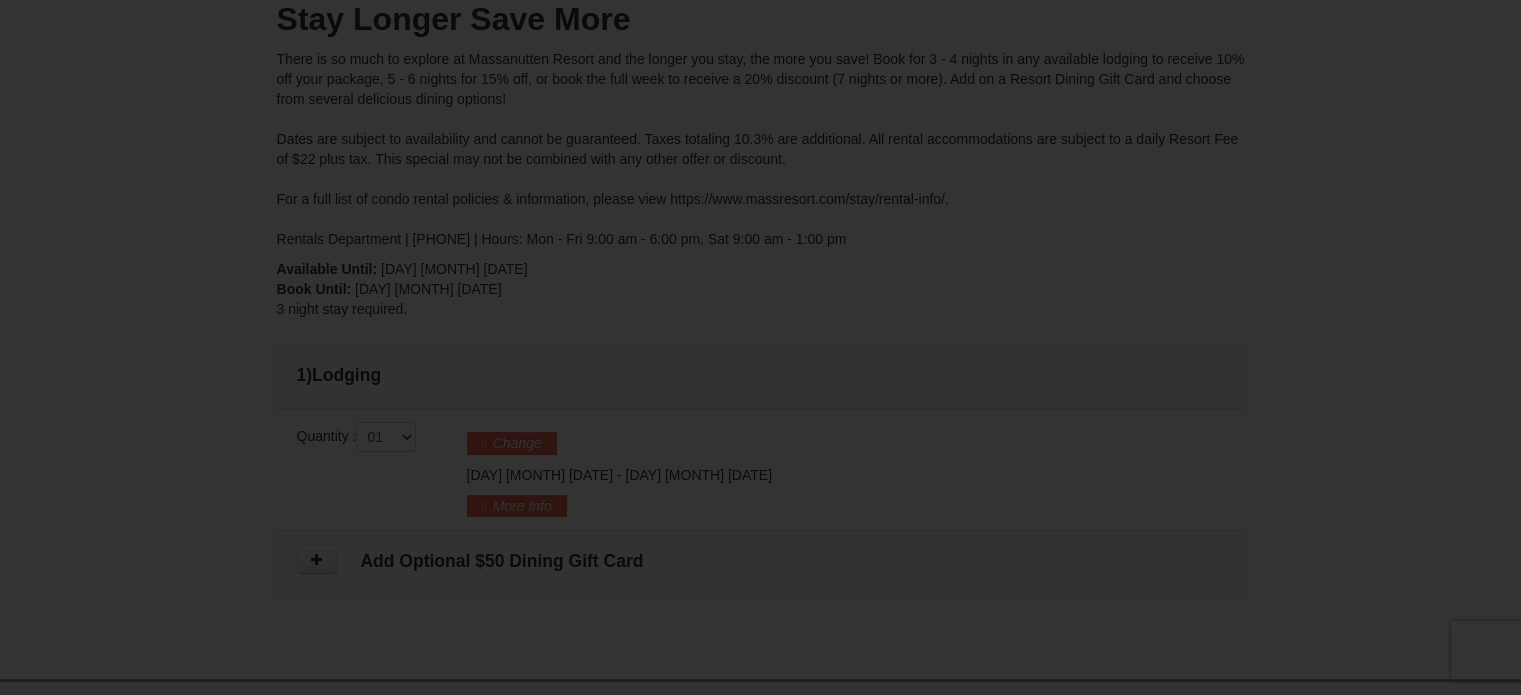 scroll, scrollTop: 352, scrollLeft: 0, axis: vertical 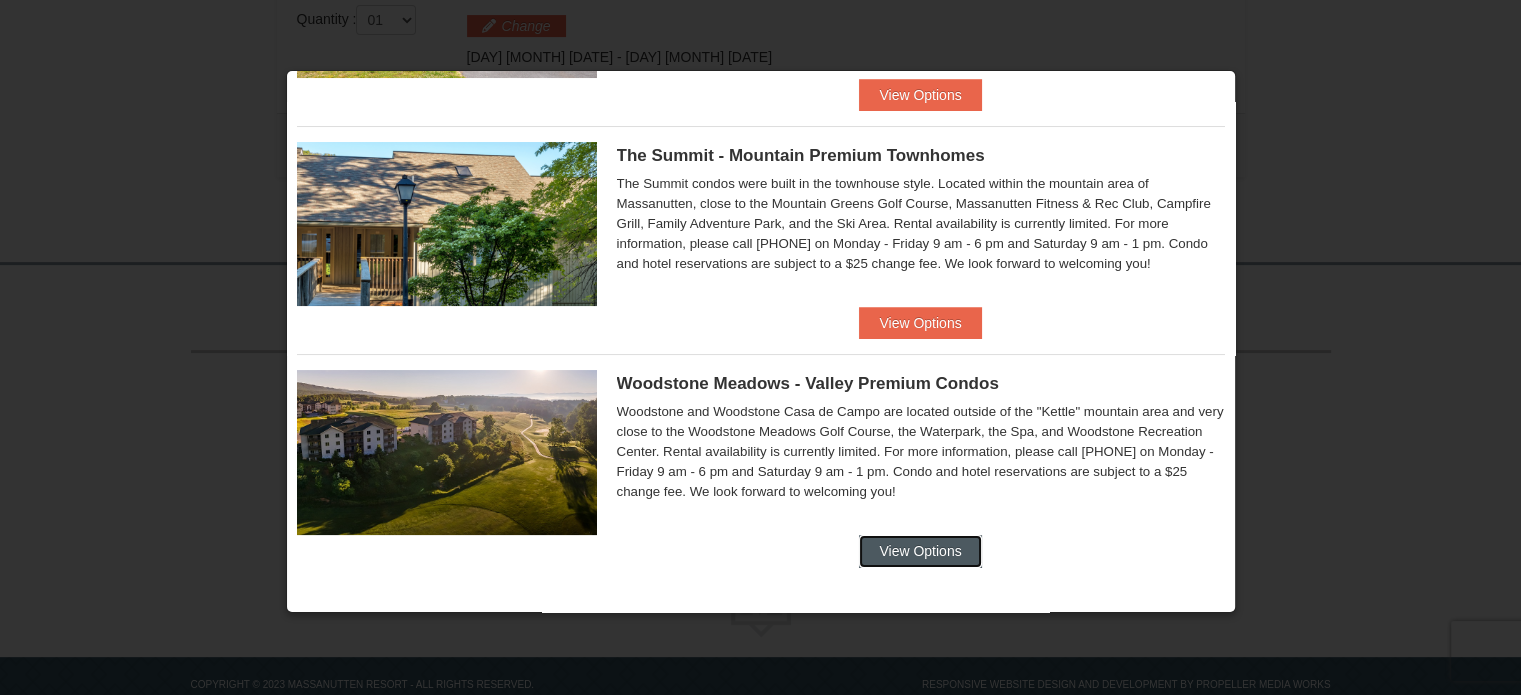 click on "View Options" at bounding box center (920, 551) 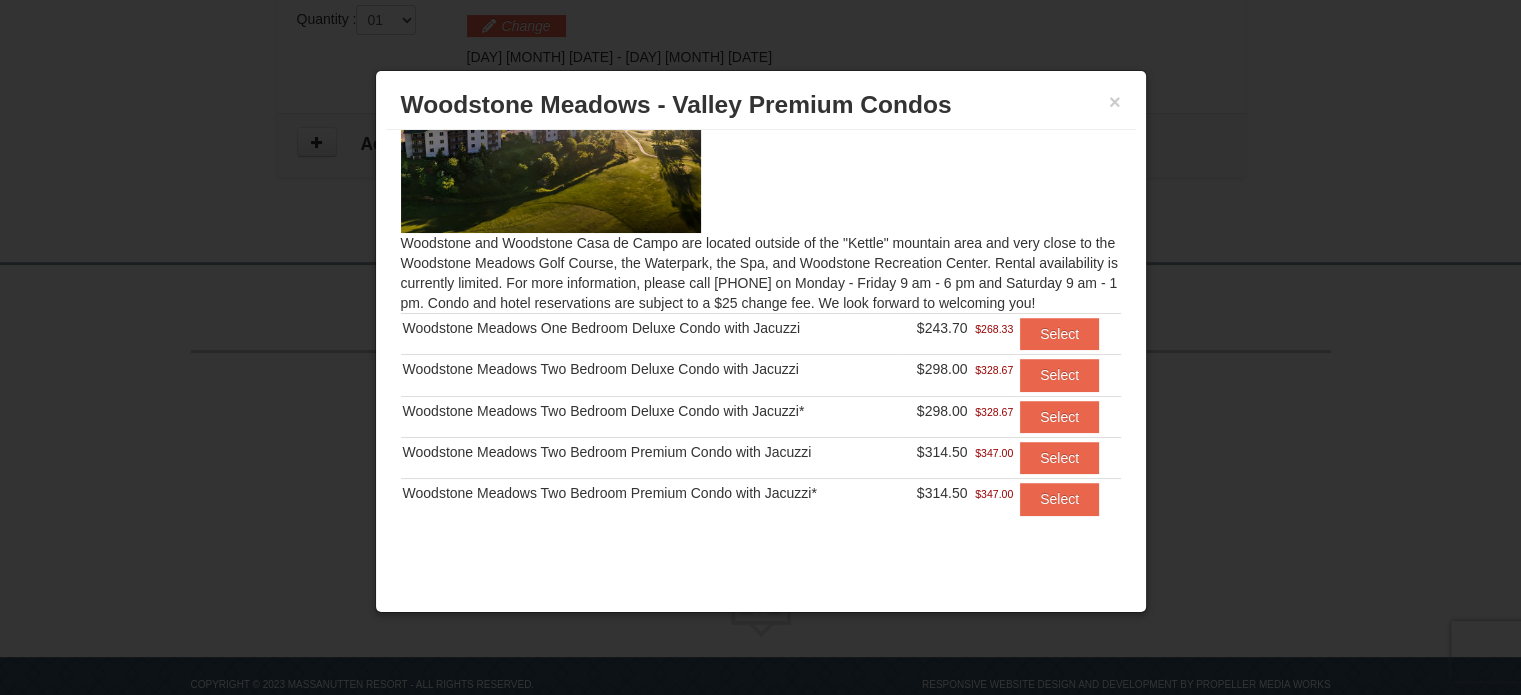 scroll, scrollTop: 77, scrollLeft: 0, axis: vertical 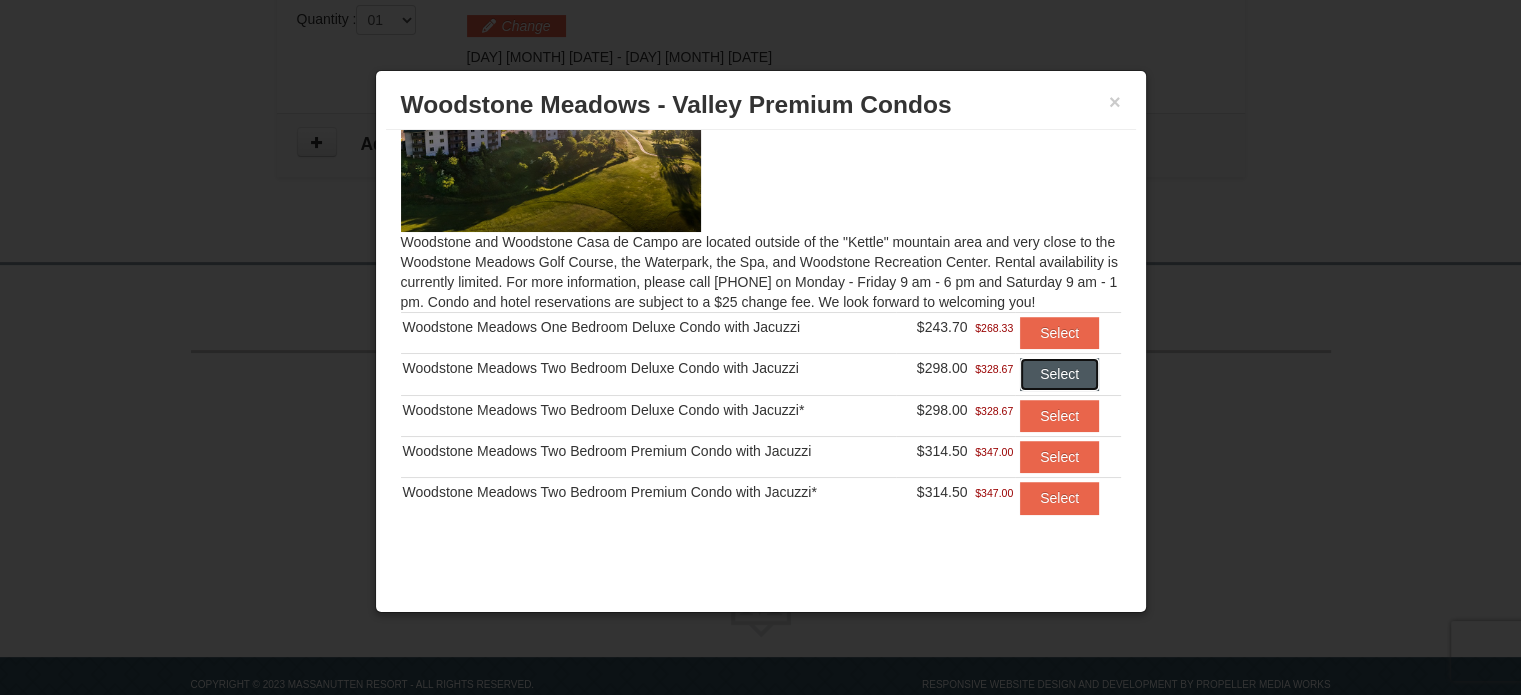 click on "Select" at bounding box center (1059, 374) 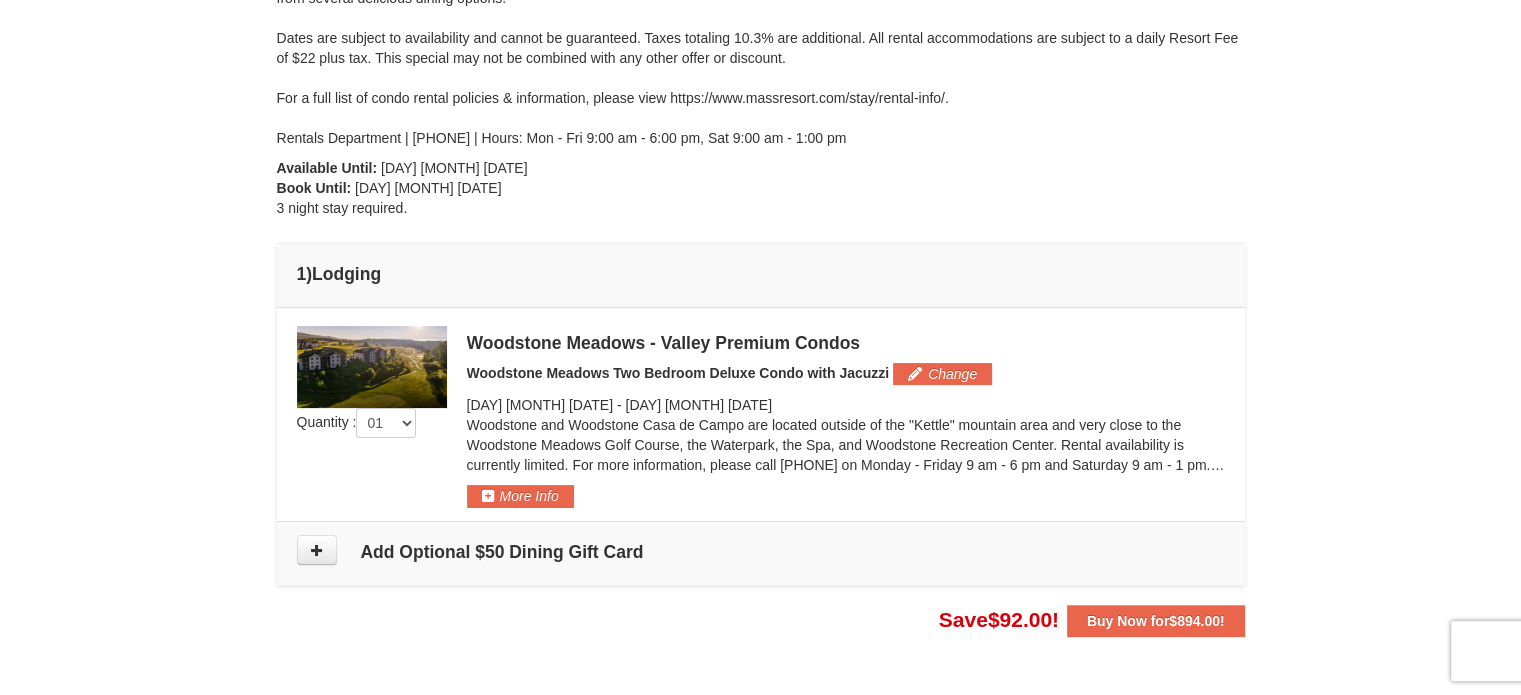 scroll, scrollTop: 327, scrollLeft: 0, axis: vertical 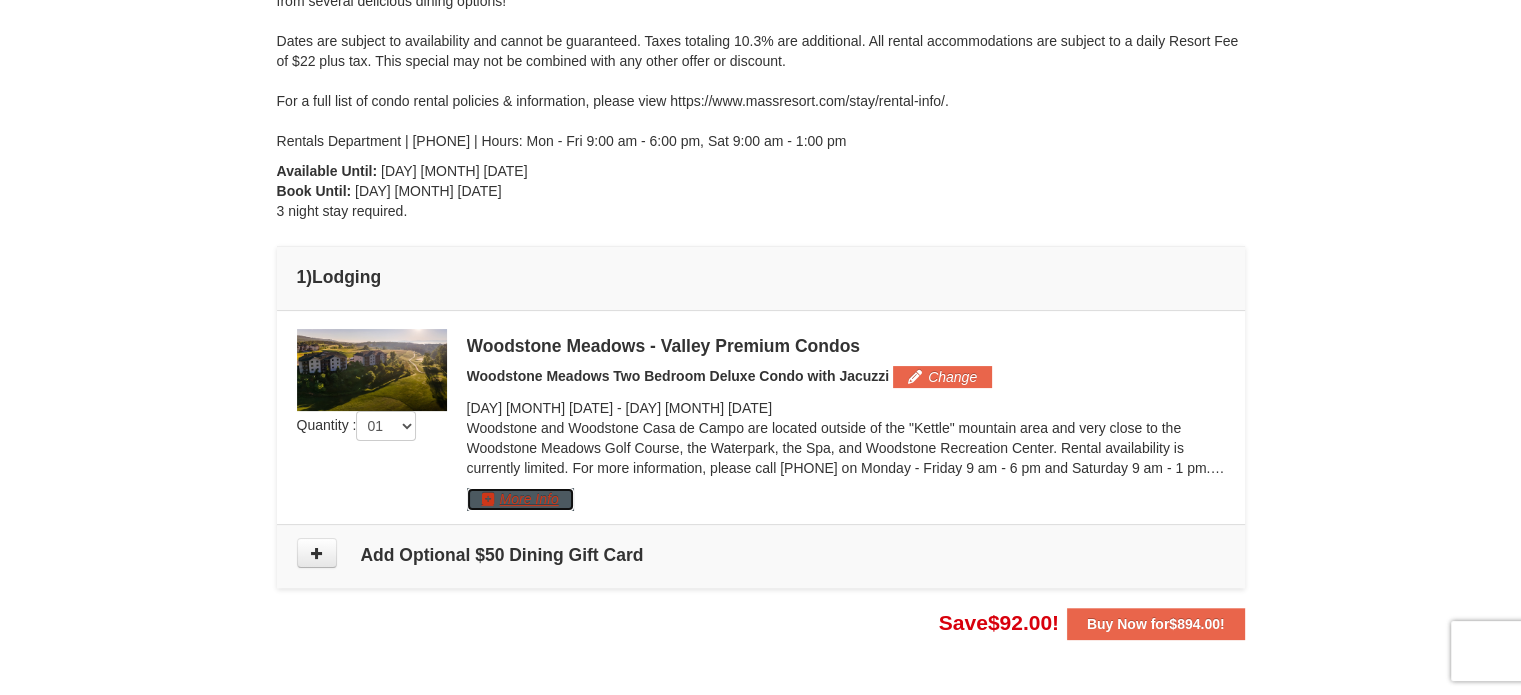click on "More Info" at bounding box center [520, 499] 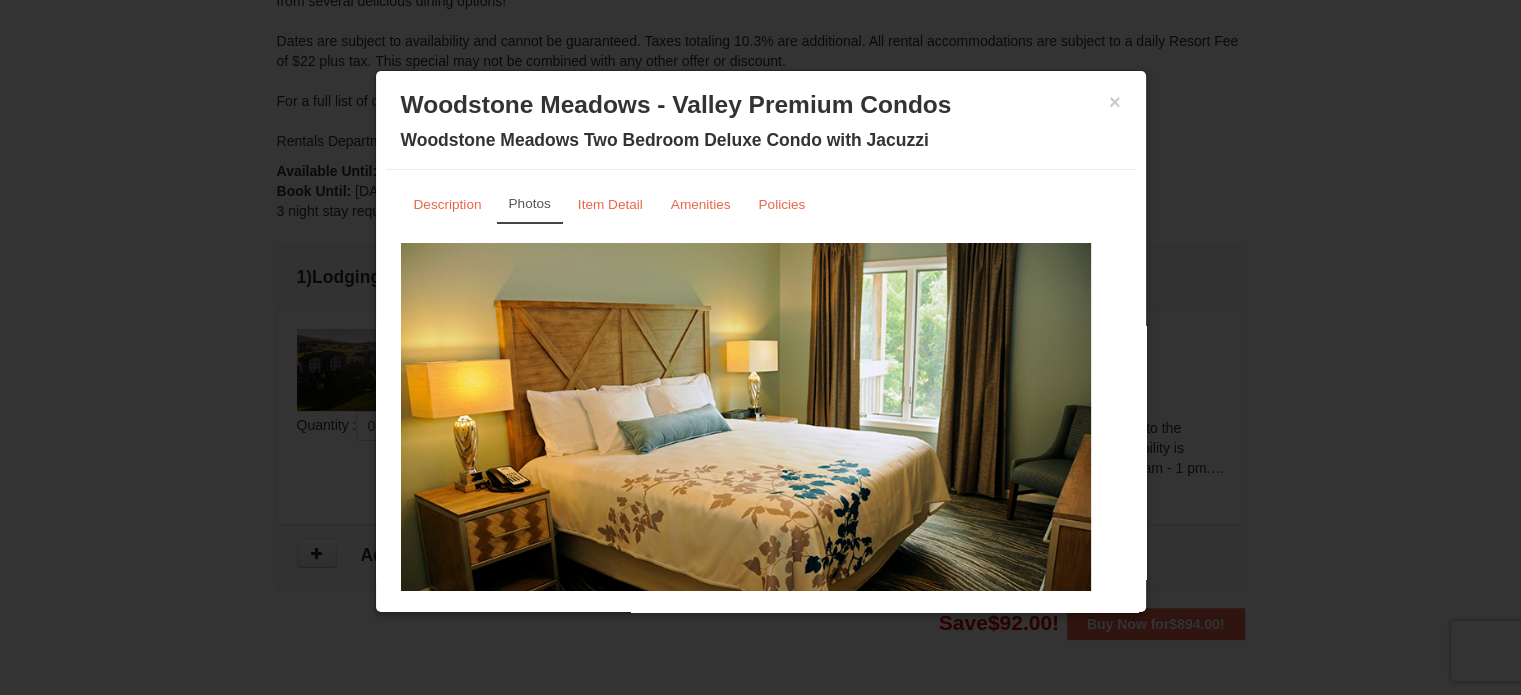 scroll, scrollTop: 64, scrollLeft: 0, axis: vertical 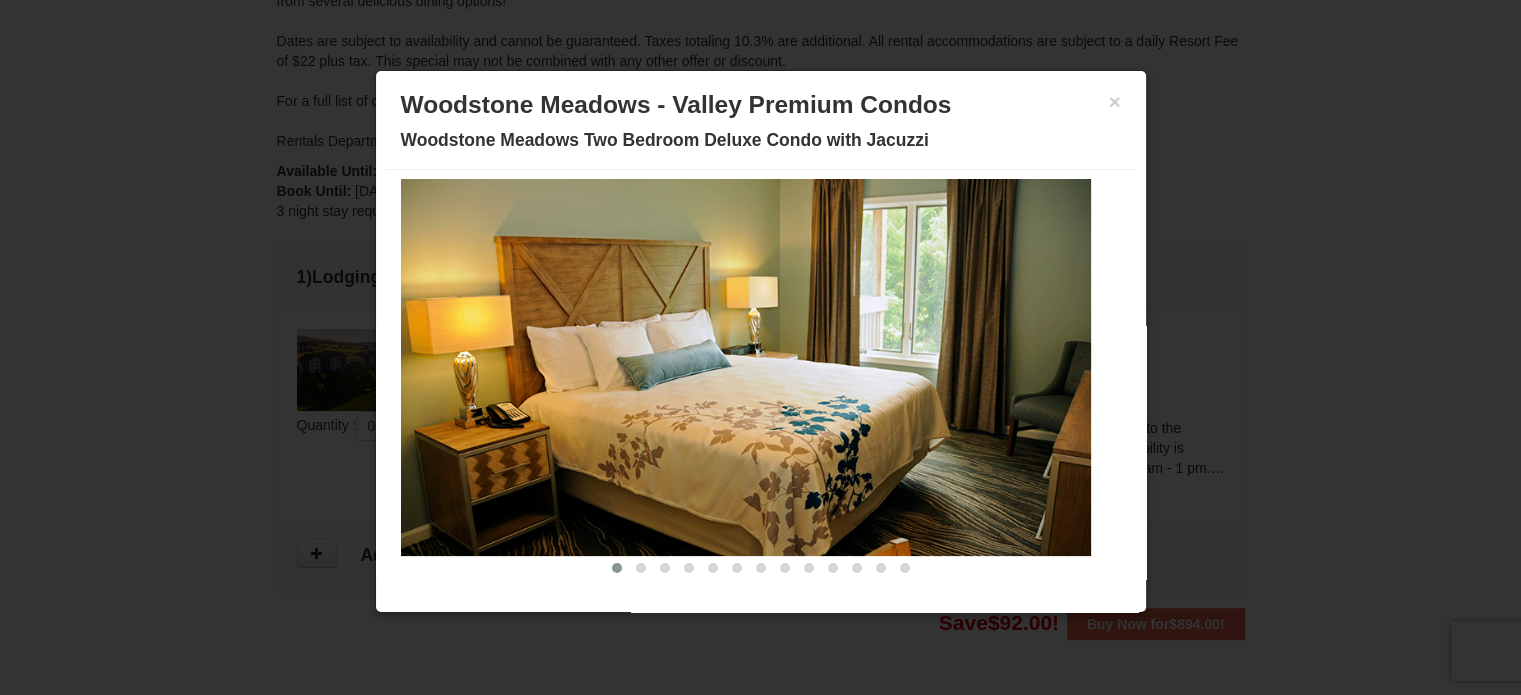 click at bounding box center (746, 368) 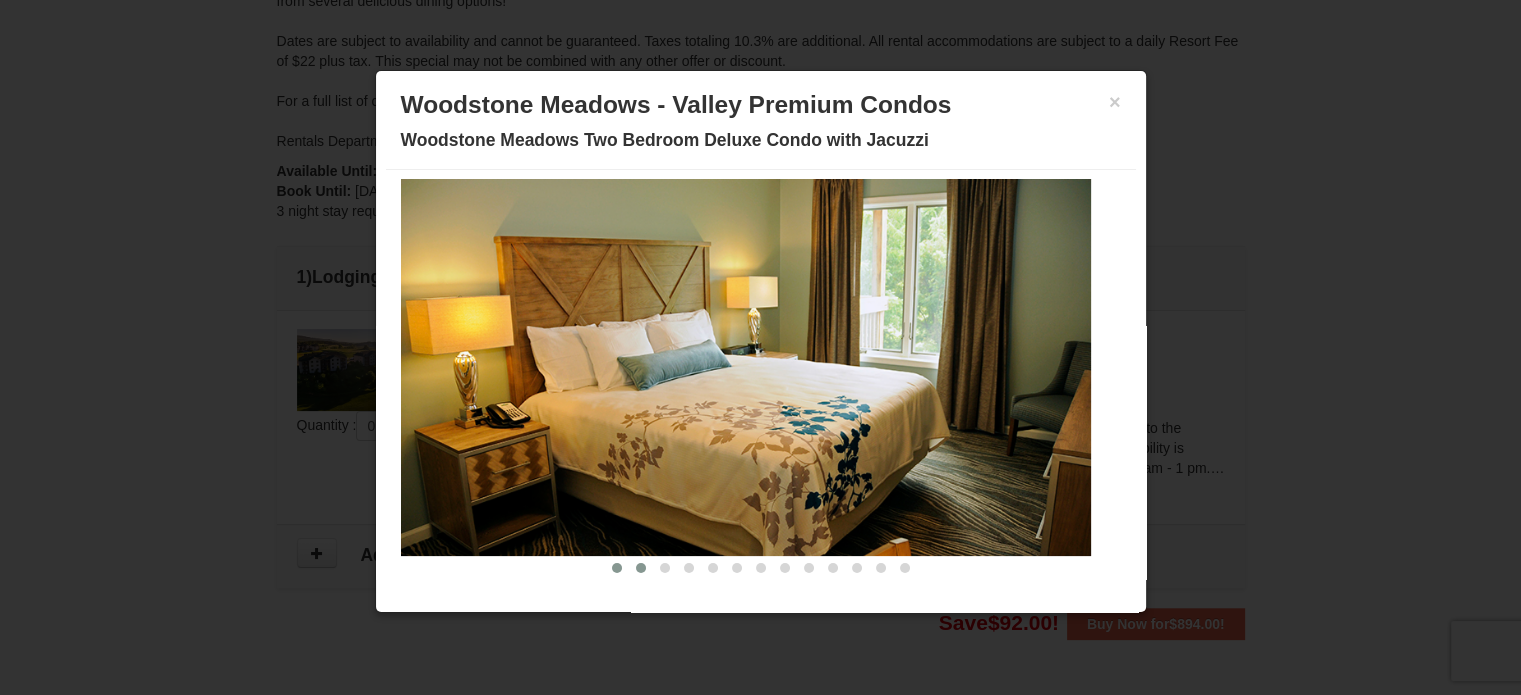 click at bounding box center [641, 568] 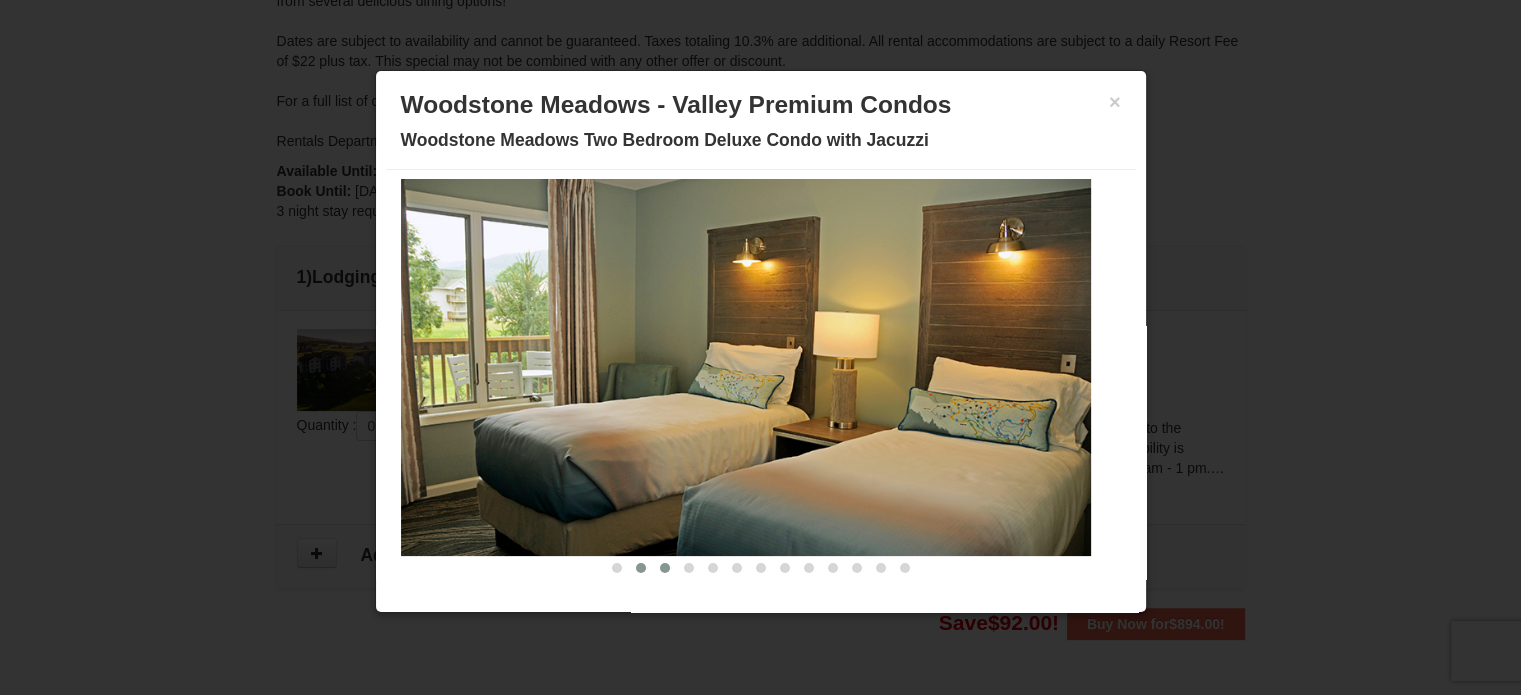 click at bounding box center [665, 568] 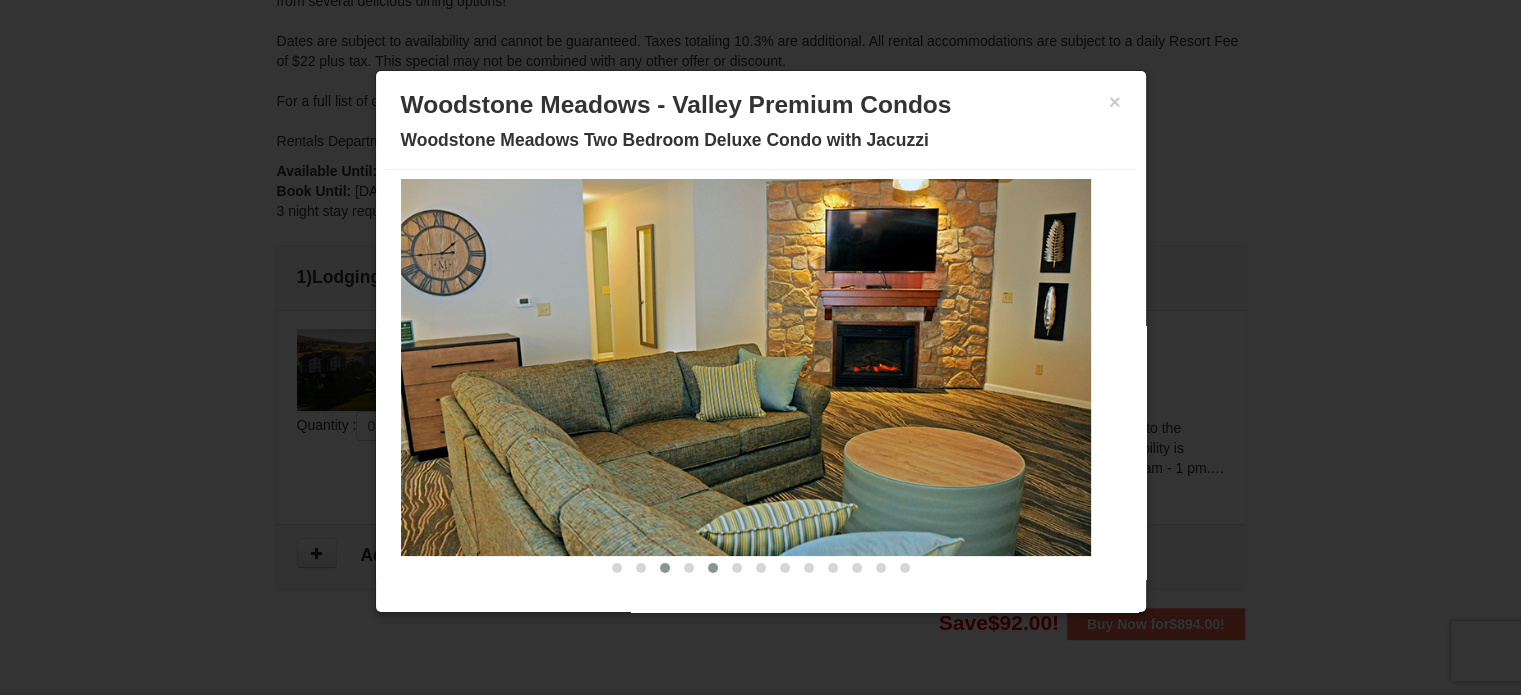 click at bounding box center [713, 568] 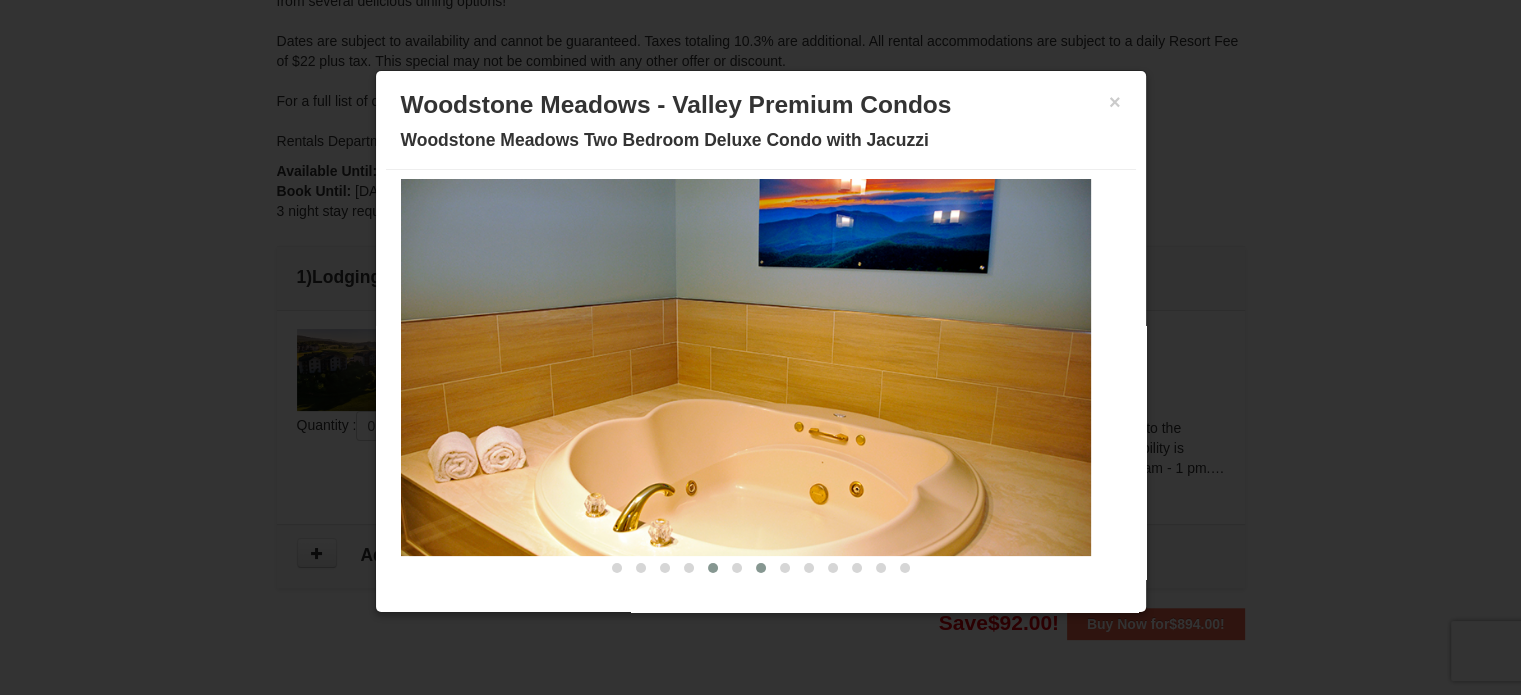 click at bounding box center (761, 568) 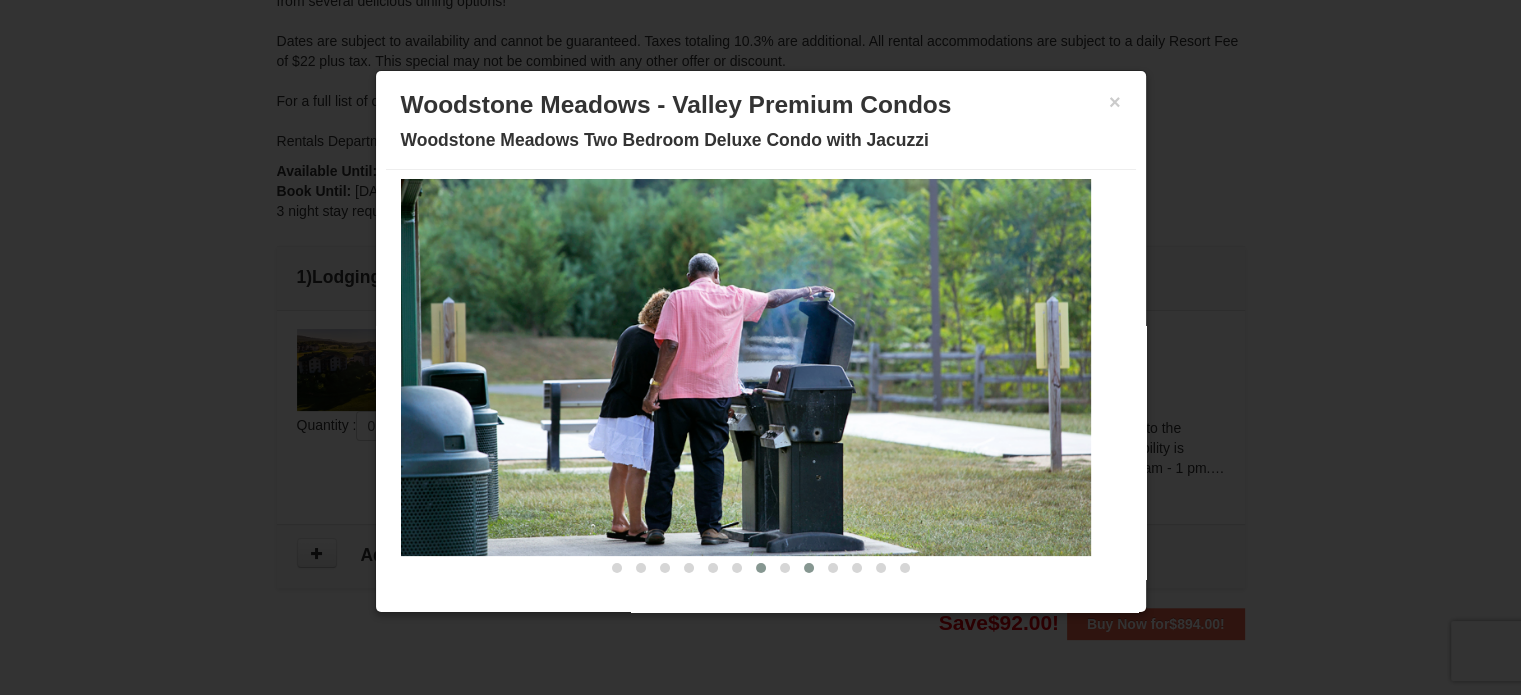 click at bounding box center [809, 568] 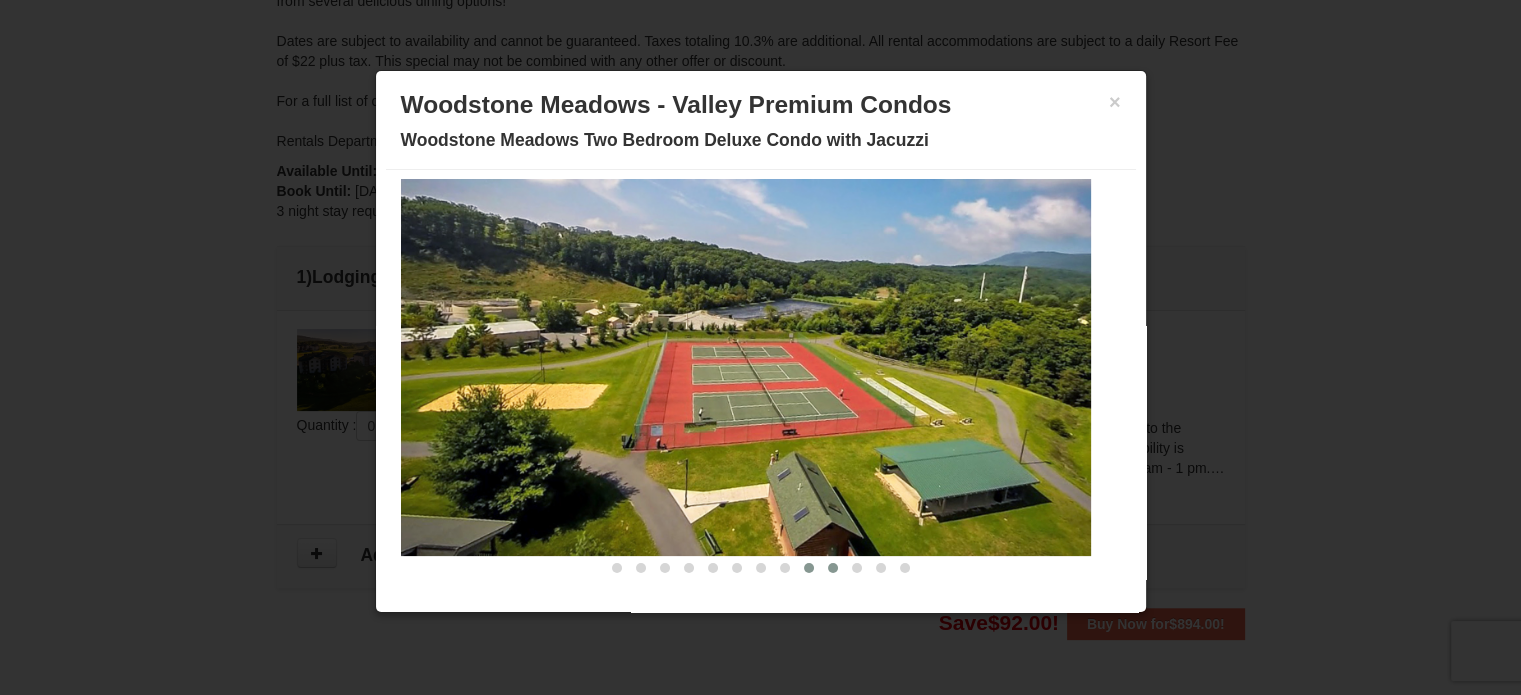 click at bounding box center [833, 568] 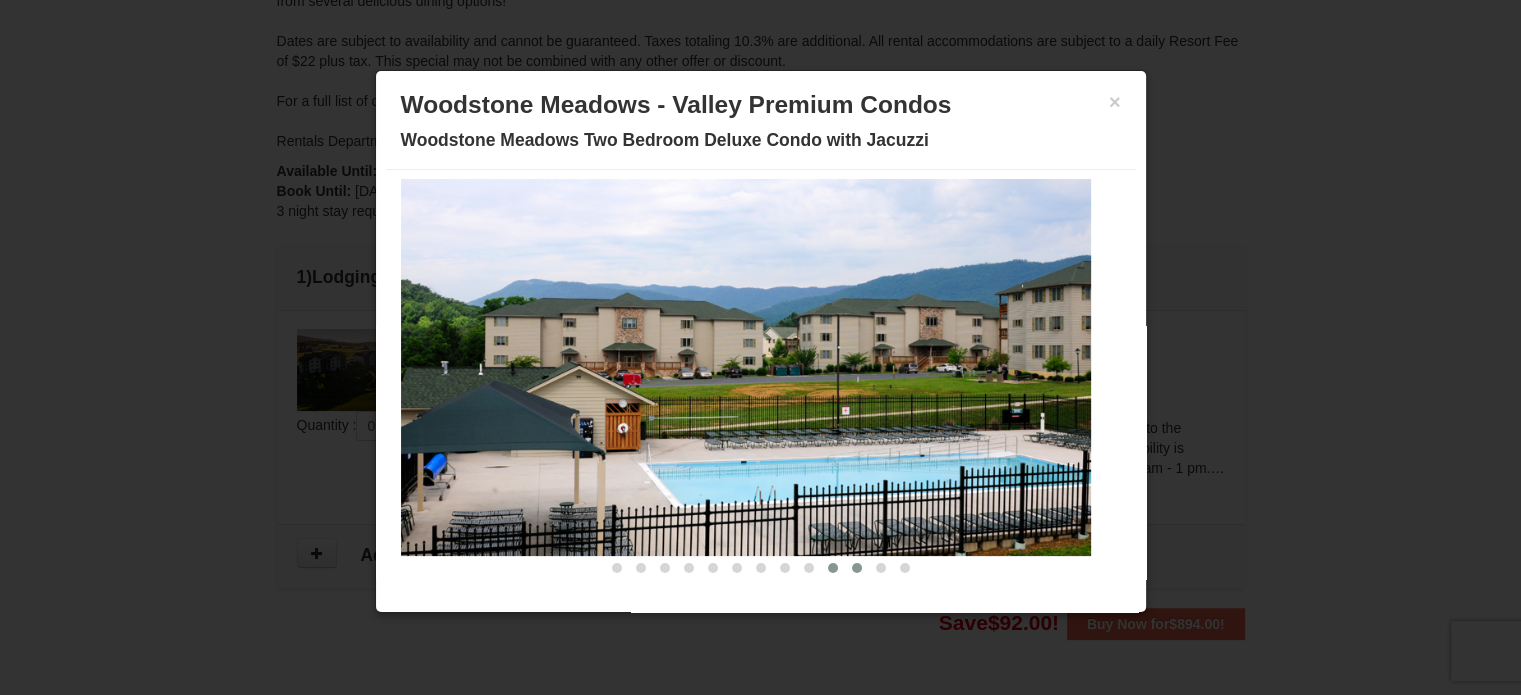 click at bounding box center (857, 568) 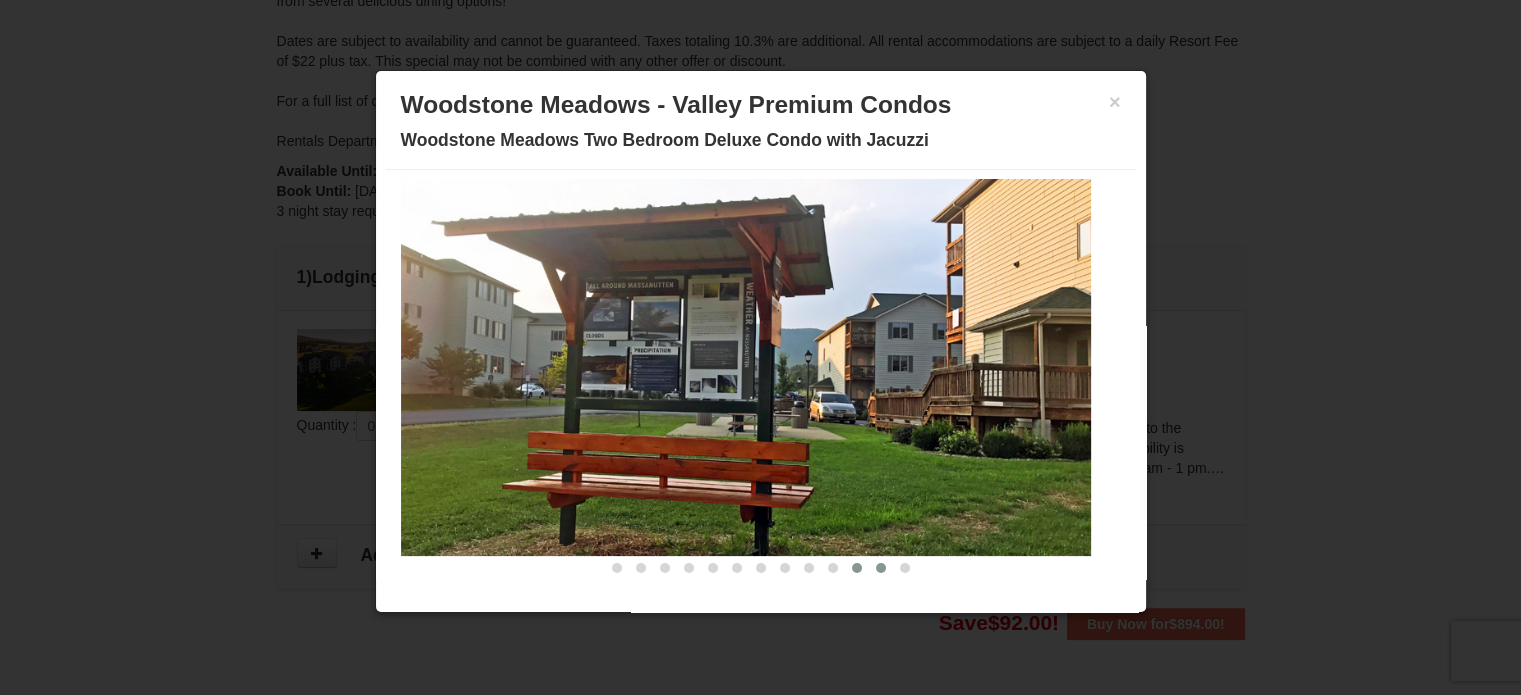 click at bounding box center (881, 568) 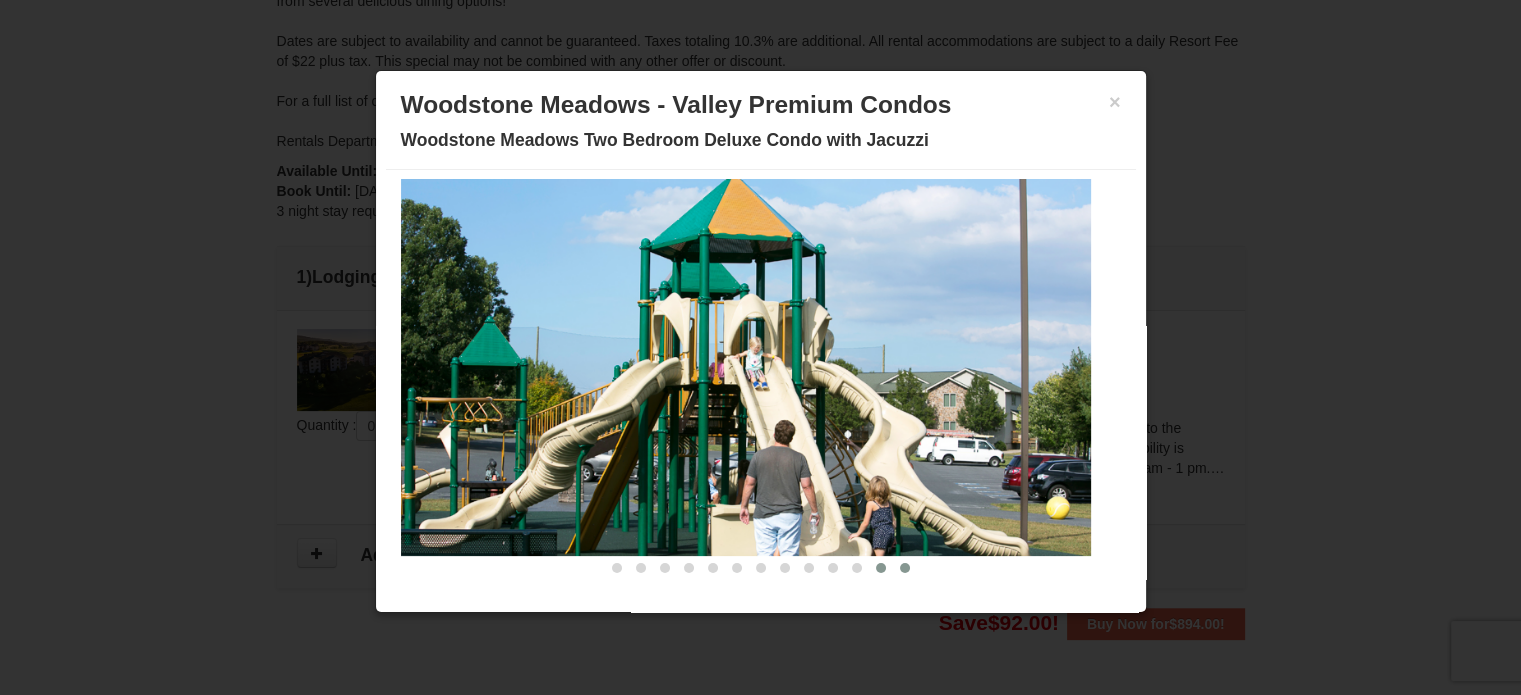 click at bounding box center [905, 568] 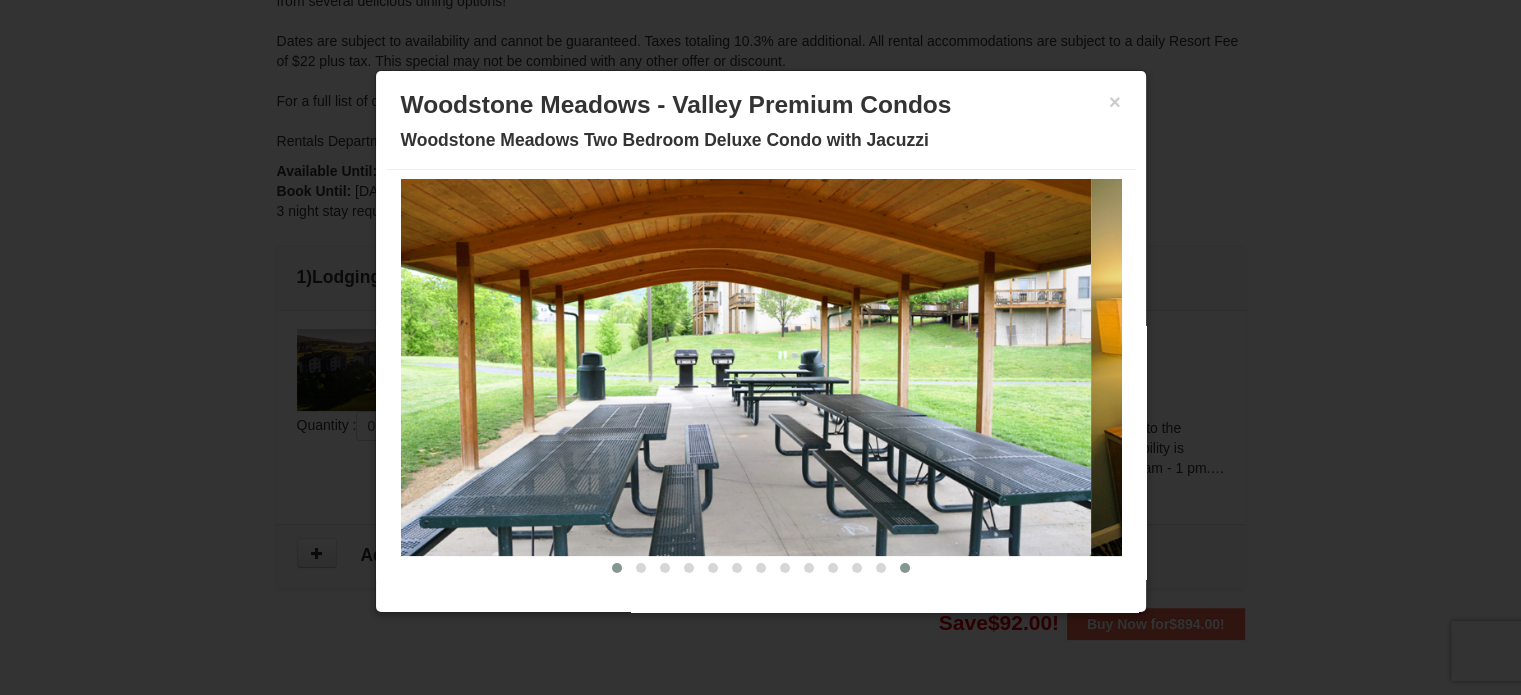 click at bounding box center (617, 568) 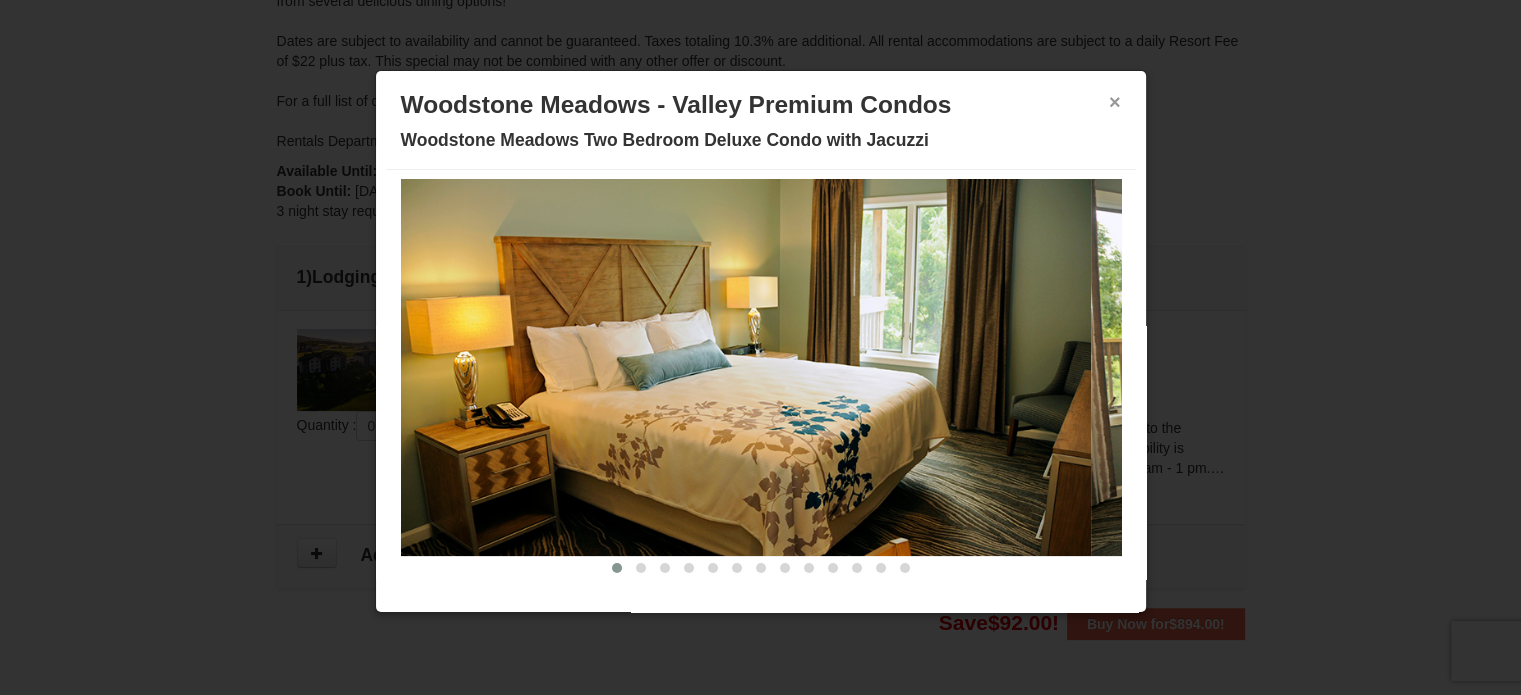 click on "×" at bounding box center (1115, 102) 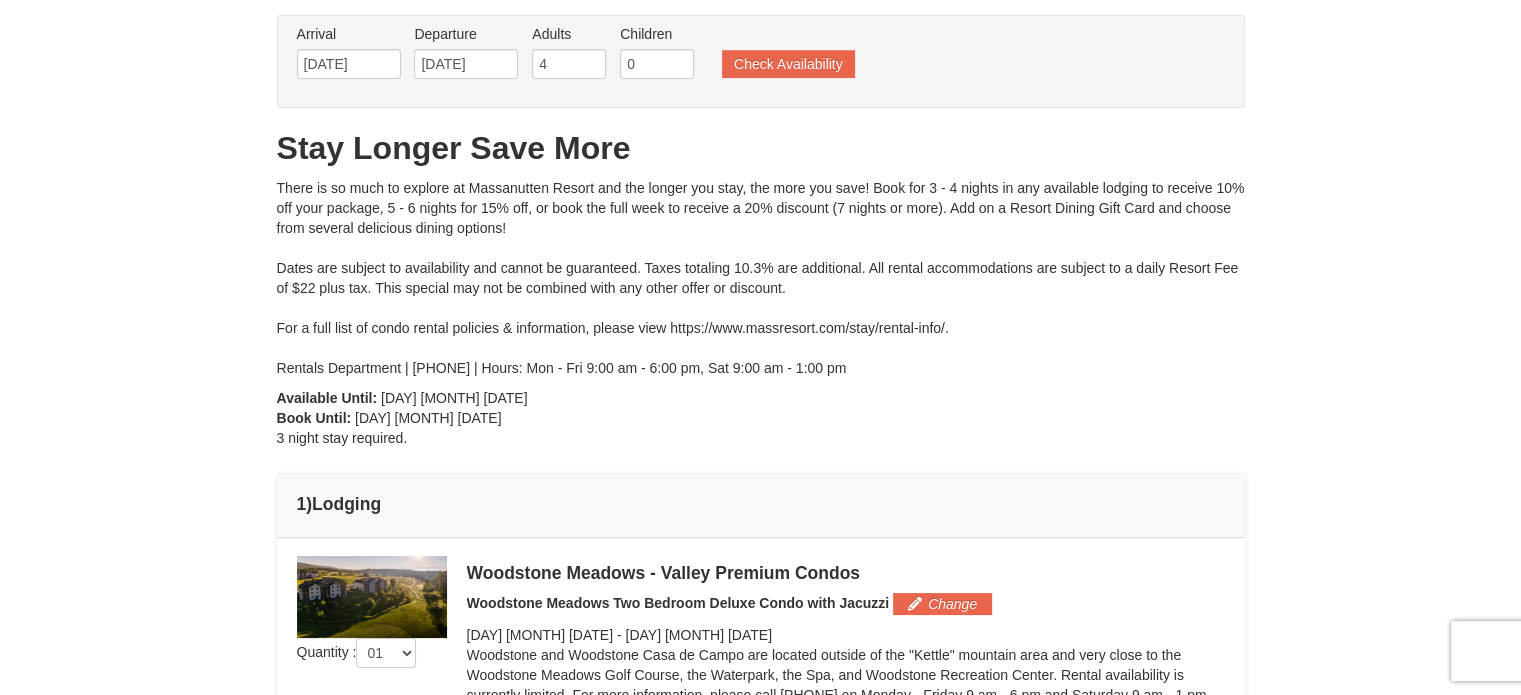 scroll, scrollTop: 0, scrollLeft: 0, axis: both 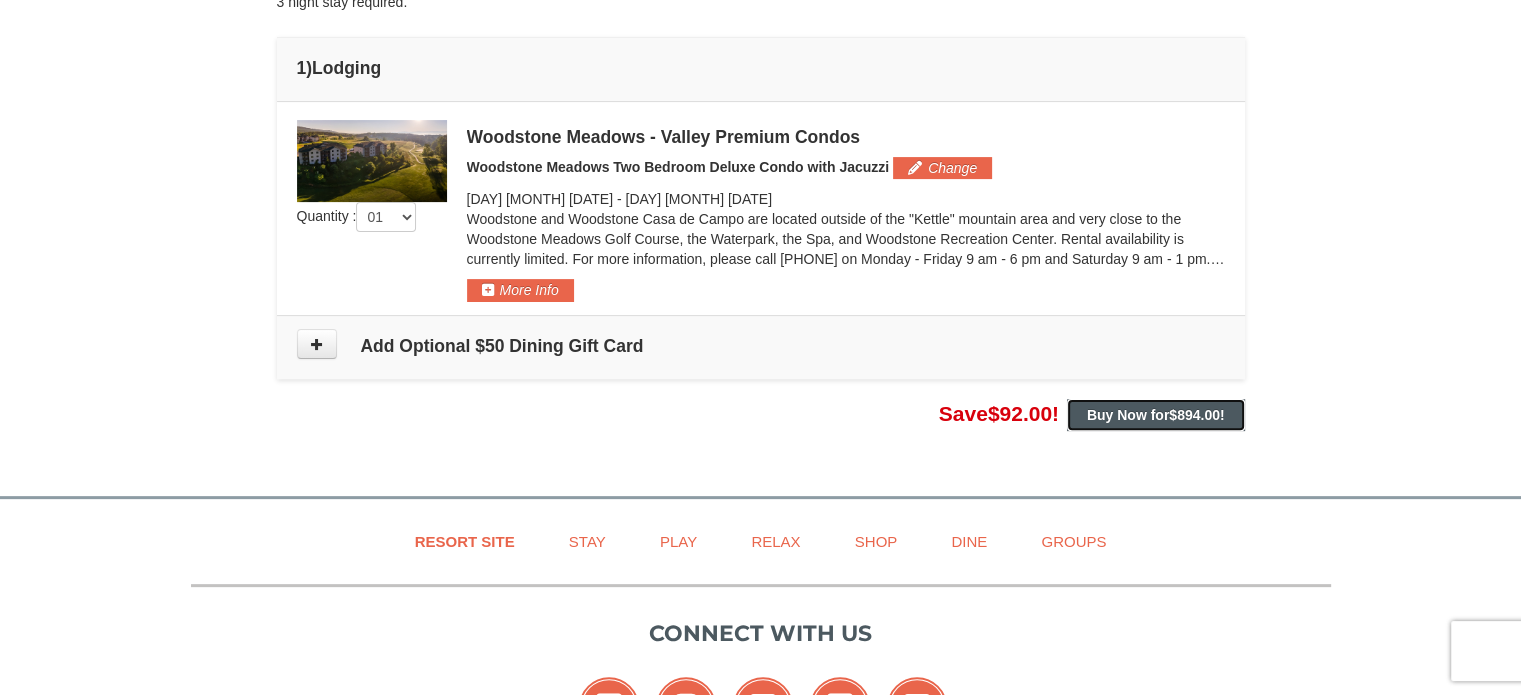 click on "$894.00" at bounding box center [1194, 415] 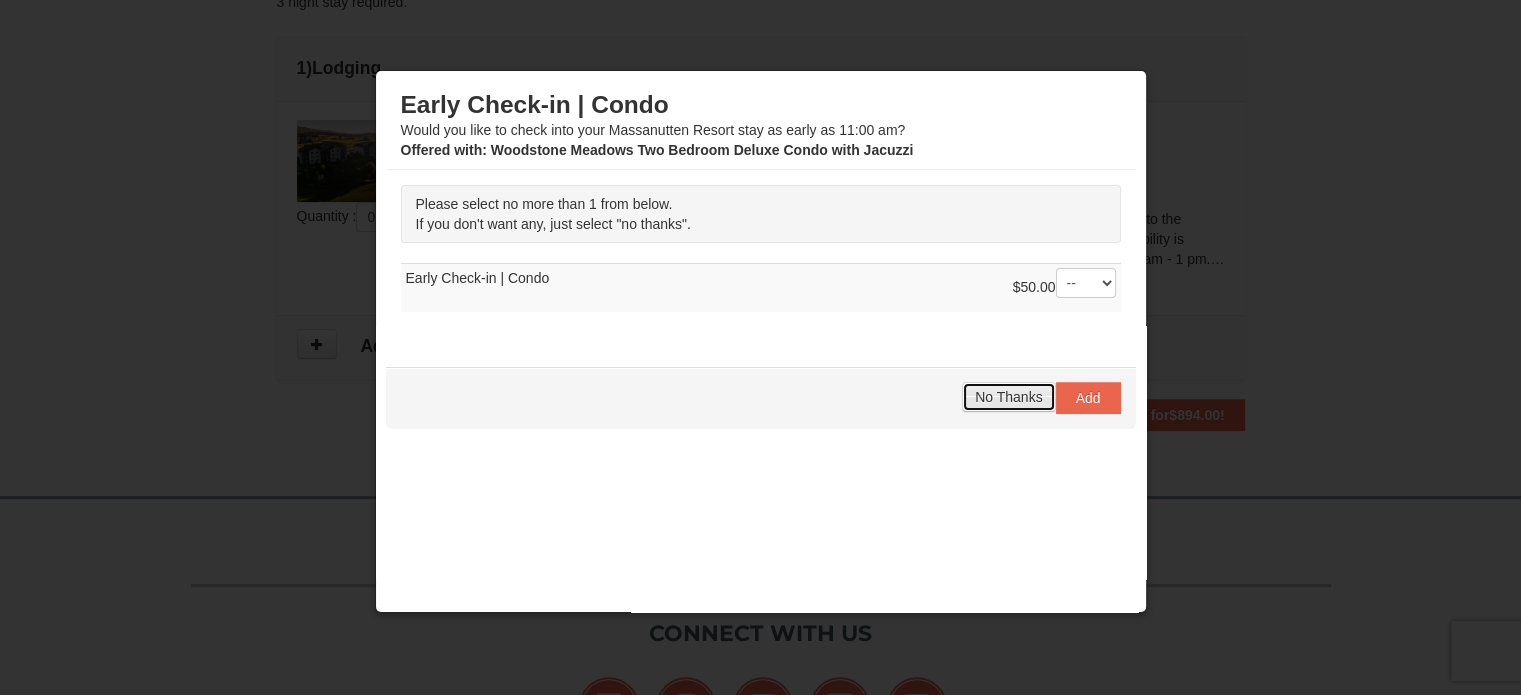 click on "No Thanks" at bounding box center (1008, 397) 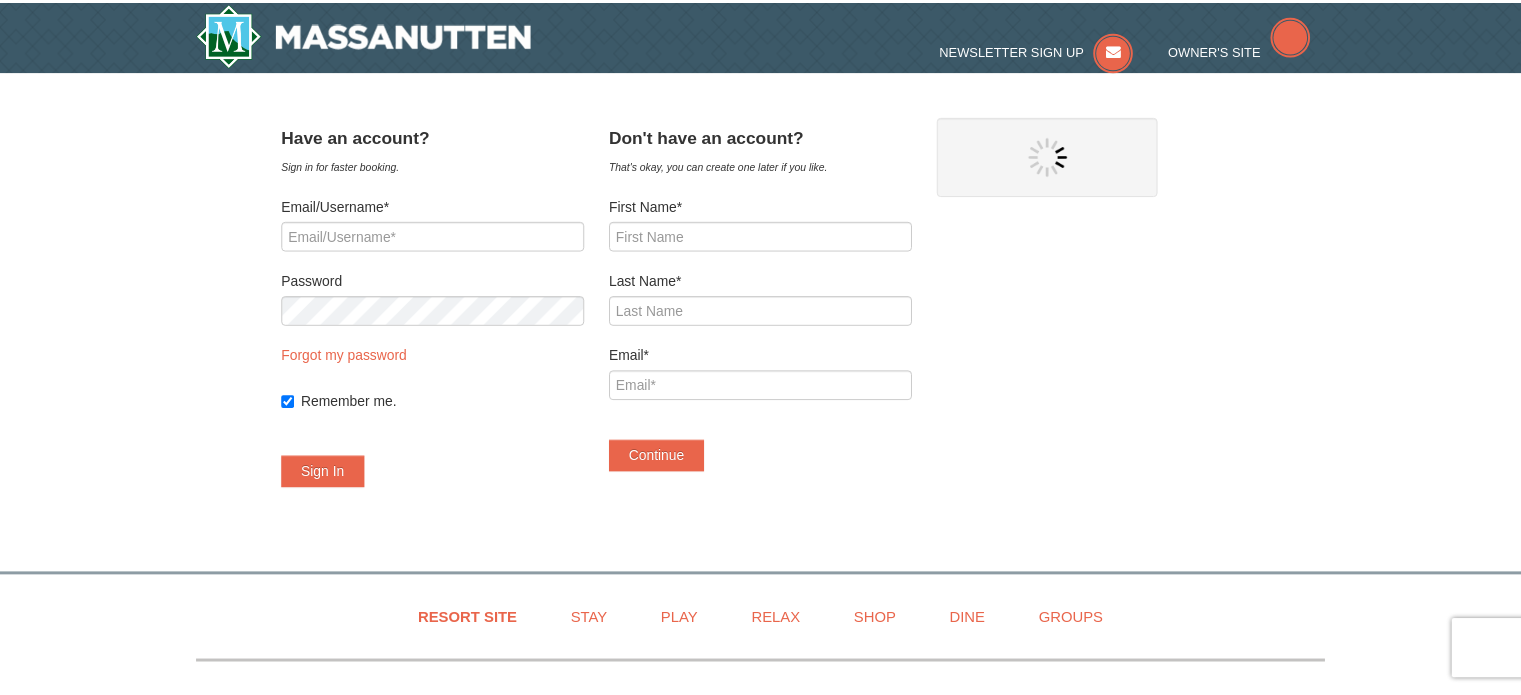 scroll, scrollTop: 0, scrollLeft: 0, axis: both 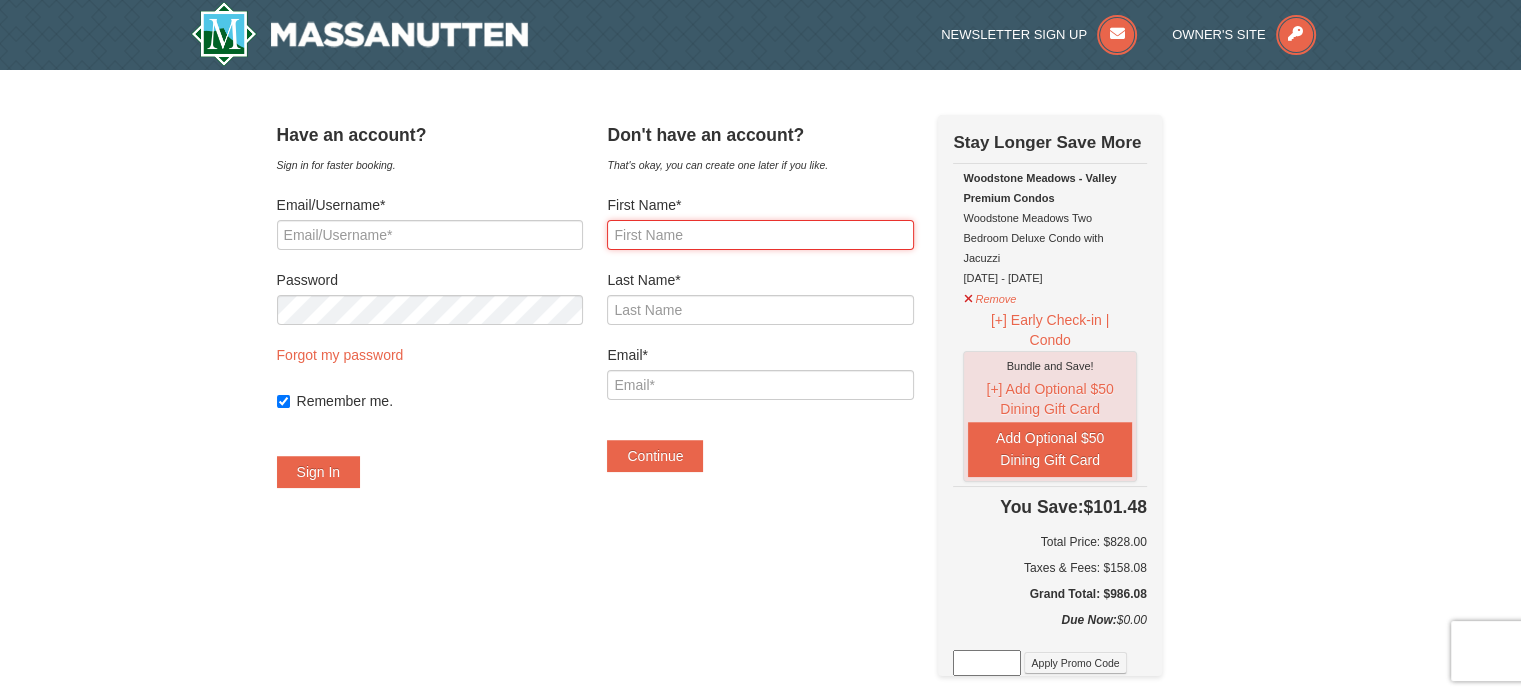 click on "First Name*" at bounding box center [760, 235] 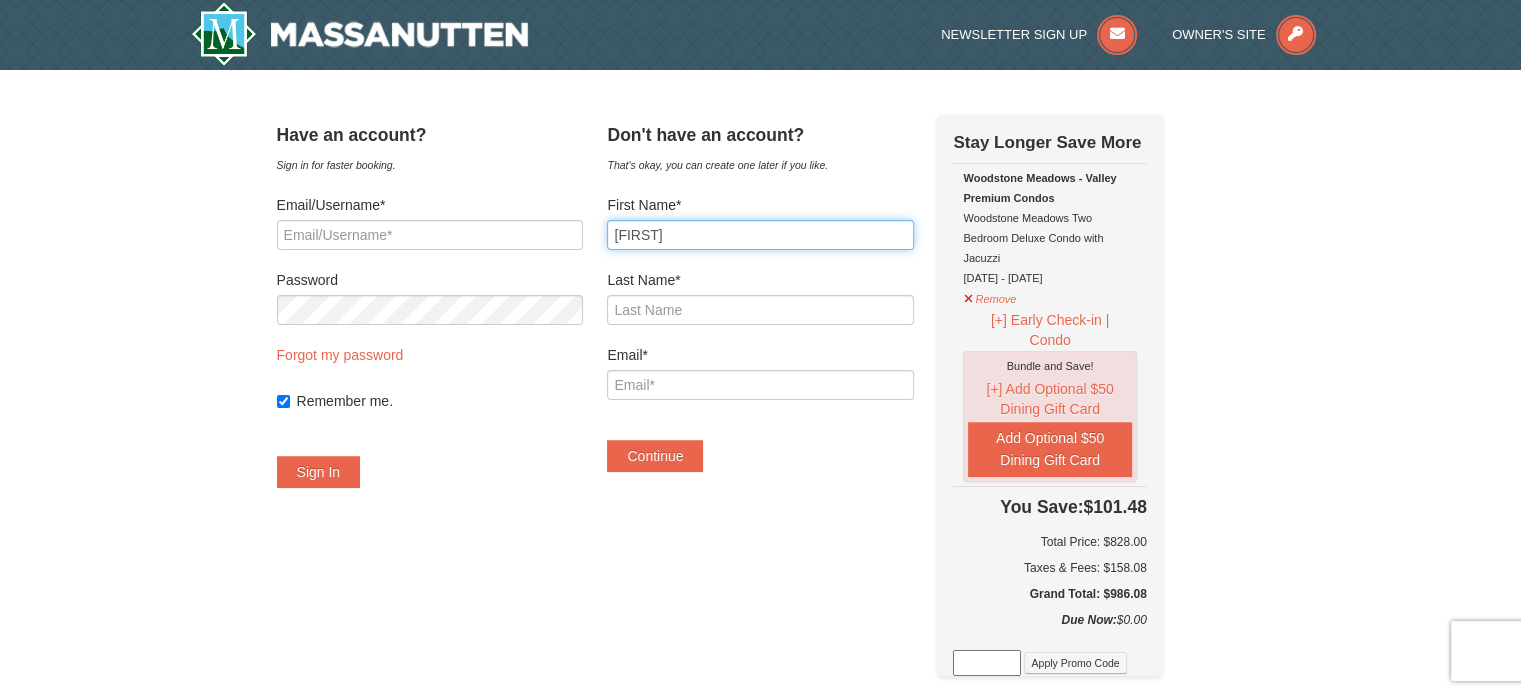 type on "[FIRST]" 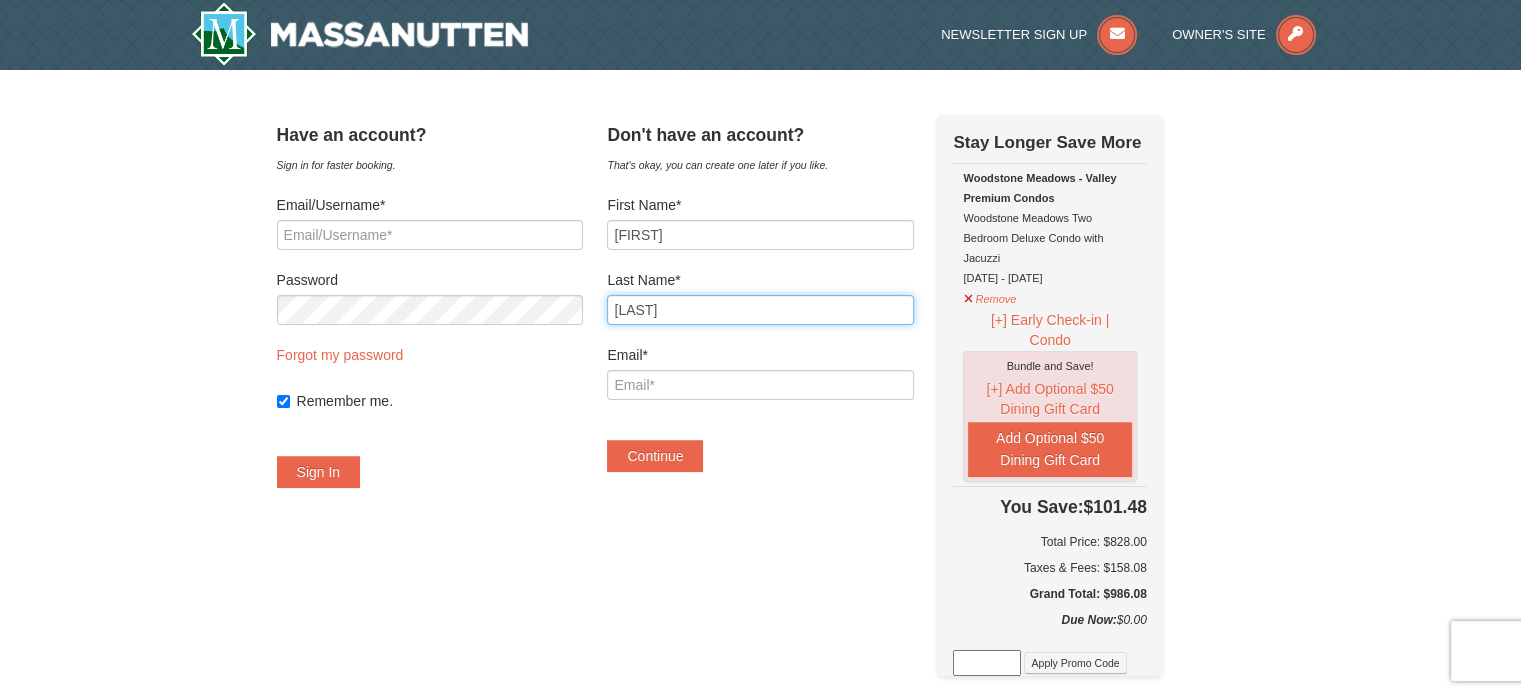 type on "[LAST]" 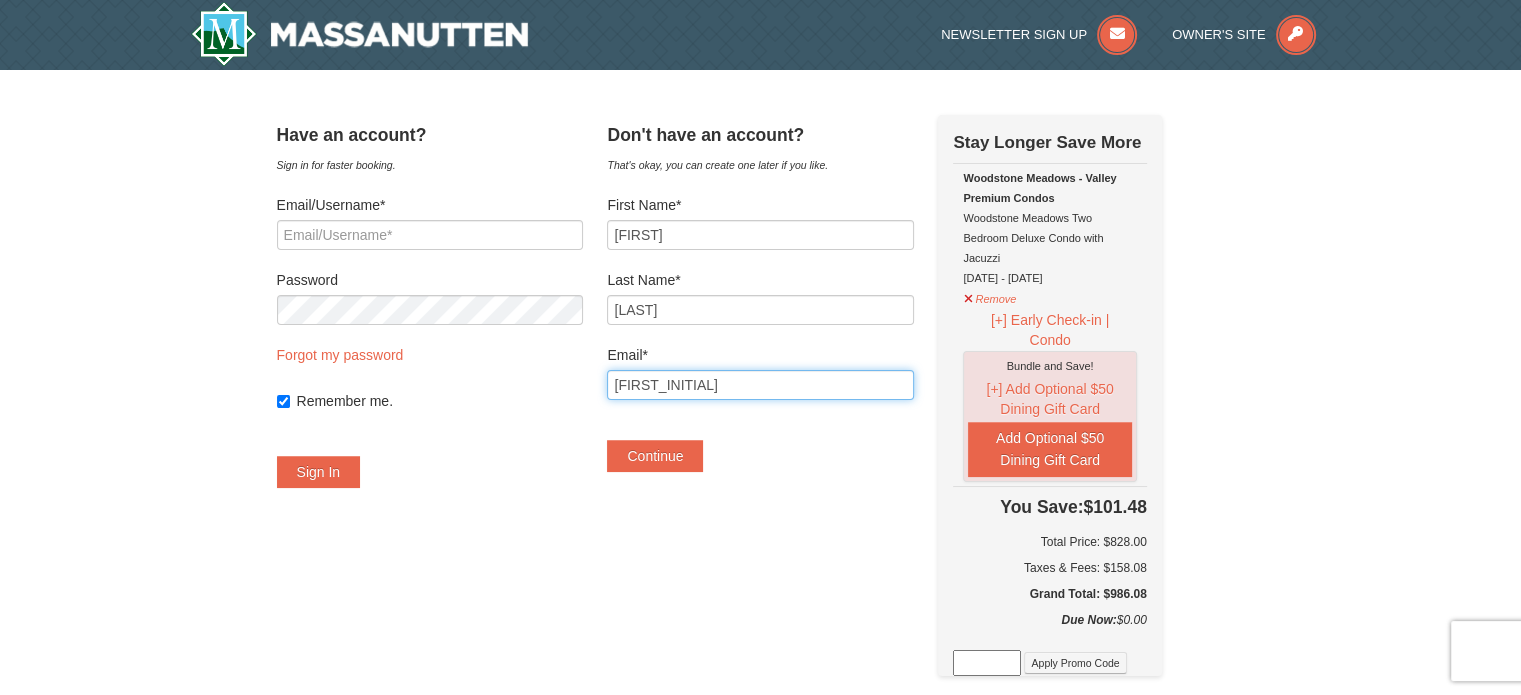 type on "[LAST_INITIAL]" 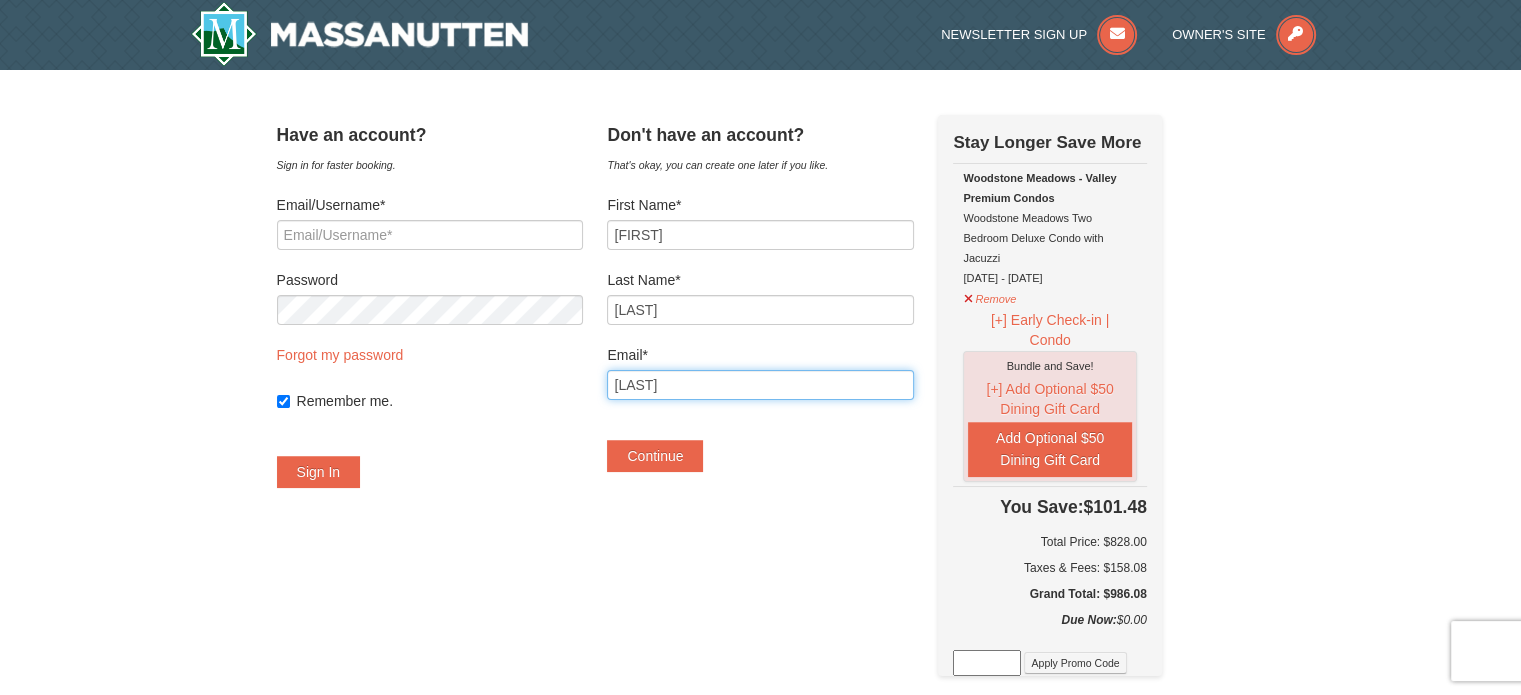 type on "[EMAIL]" 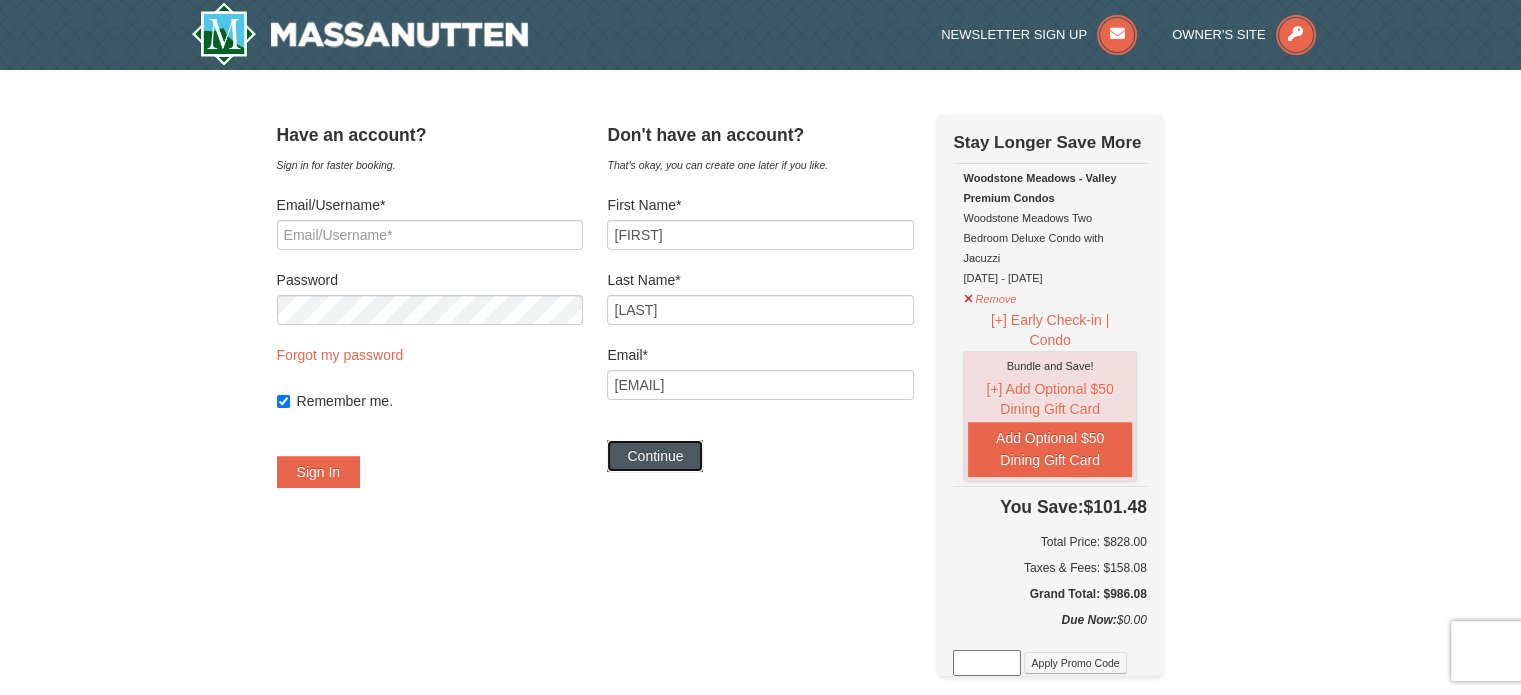 click on "Continue" at bounding box center [655, 456] 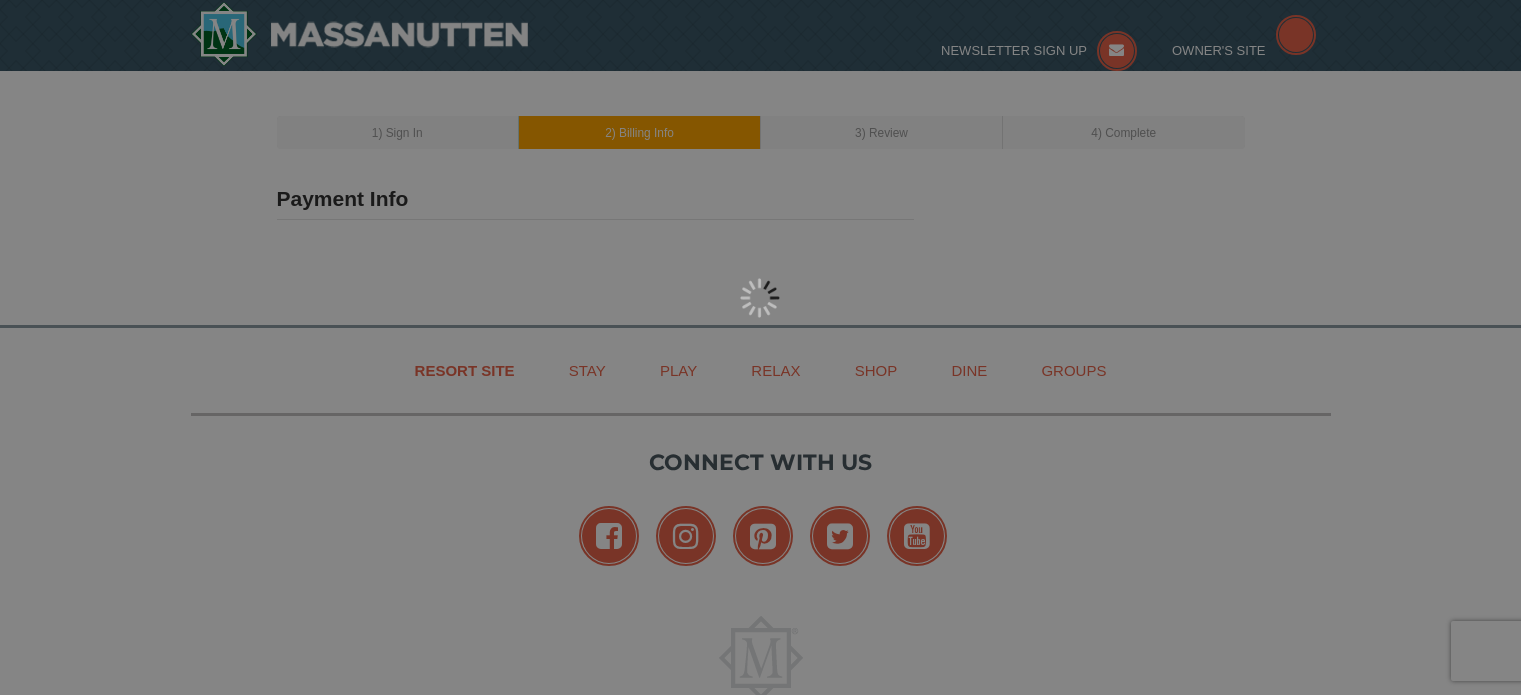 scroll, scrollTop: 0, scrollLeft: 0, axis: both 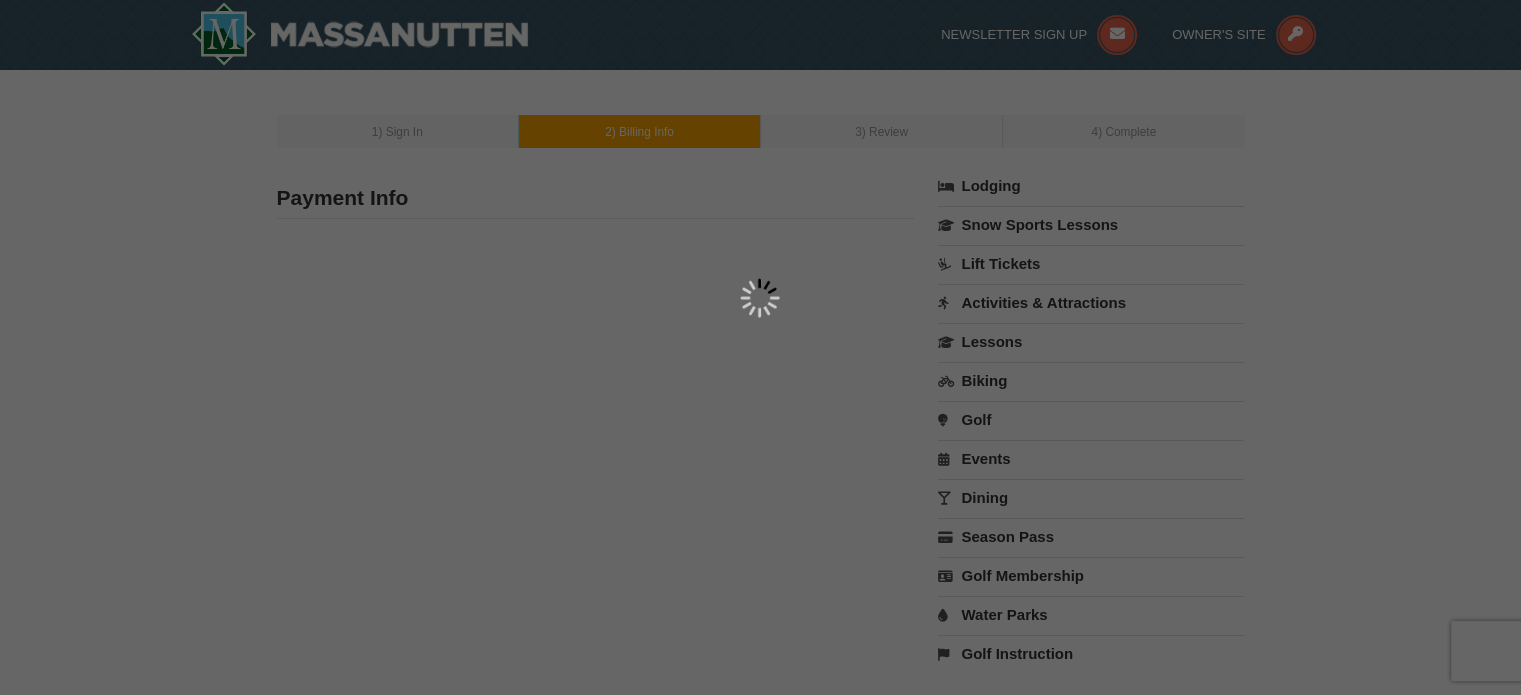 type on "Regina Wiley" 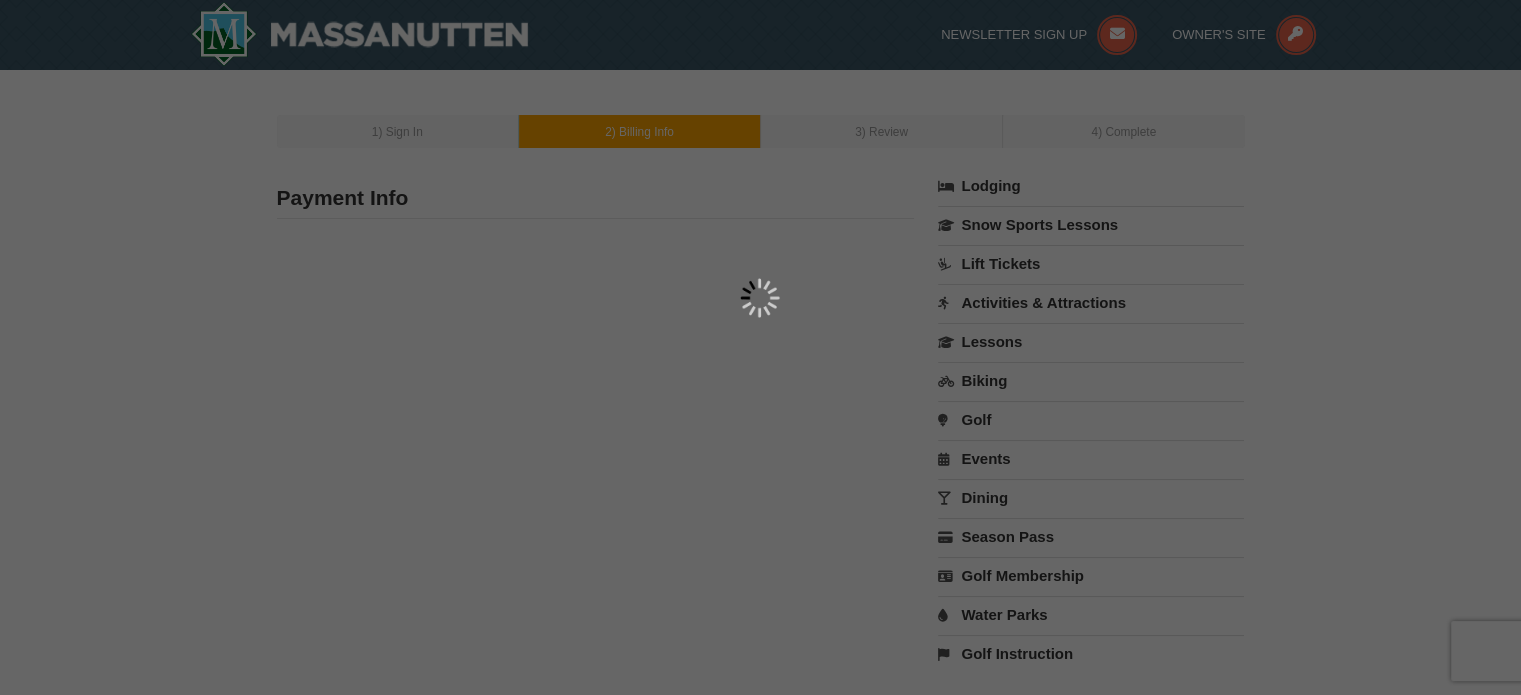 type on "wileycg2019@gmail.com" 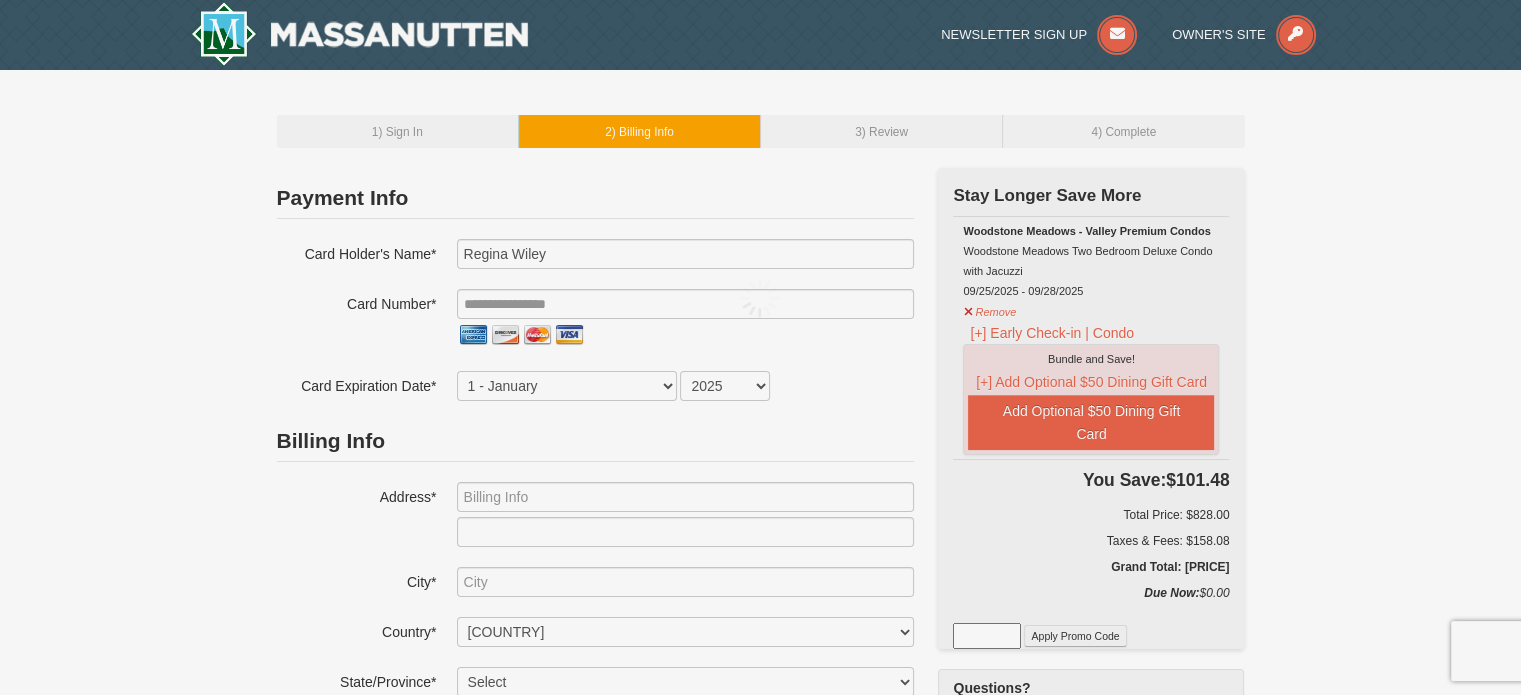 select on "8" 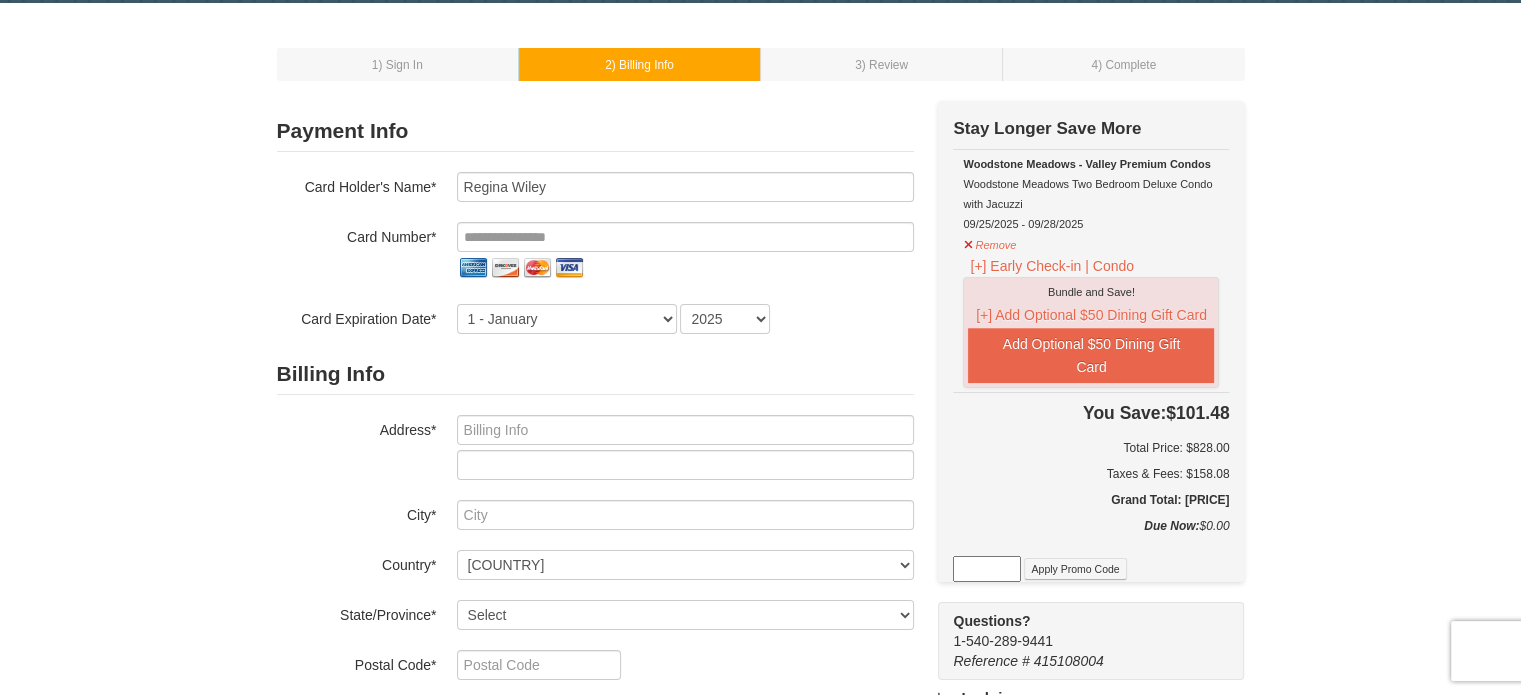 scroll, scrollTop: 58, scrollLeft: 0, axis: vertical 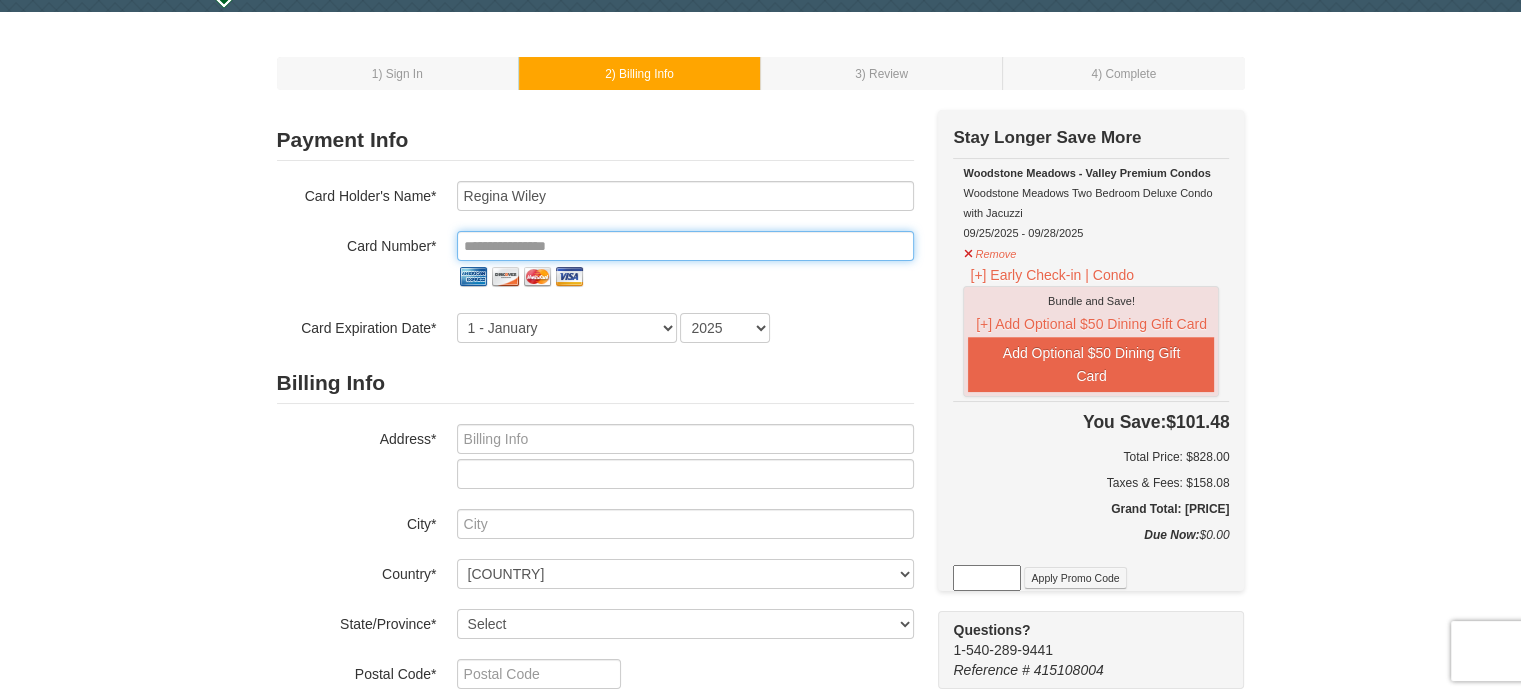 click at bounding box center (685, 246) 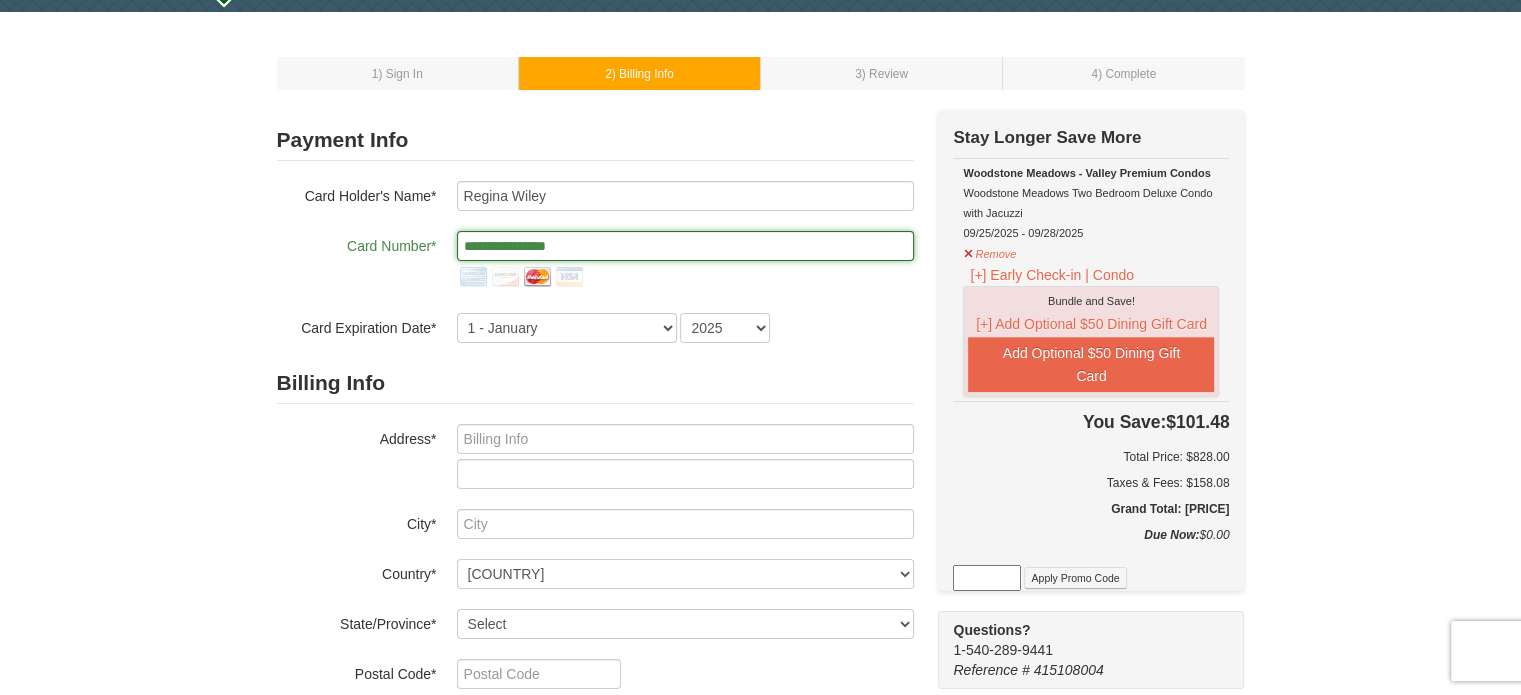 type on "**********" 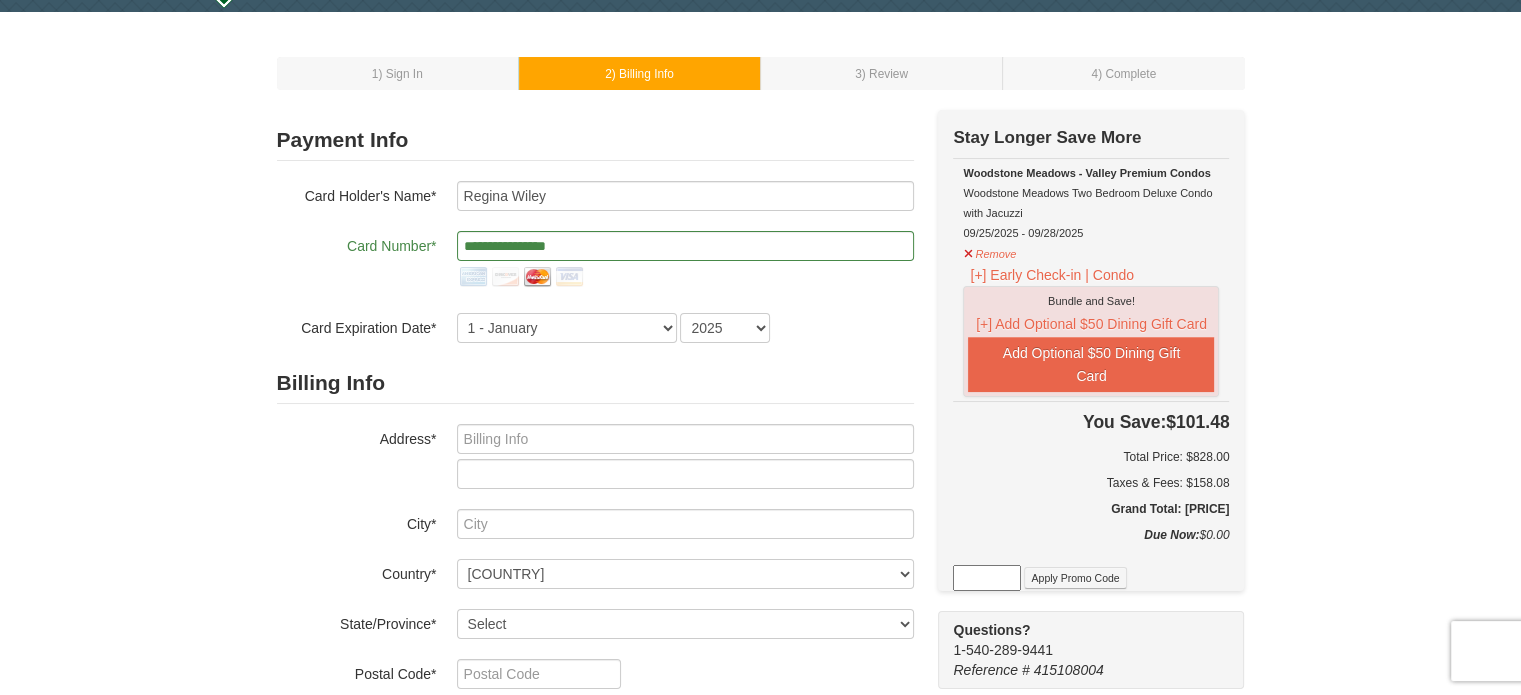 click on "**********" at bounding box center (595, 262) 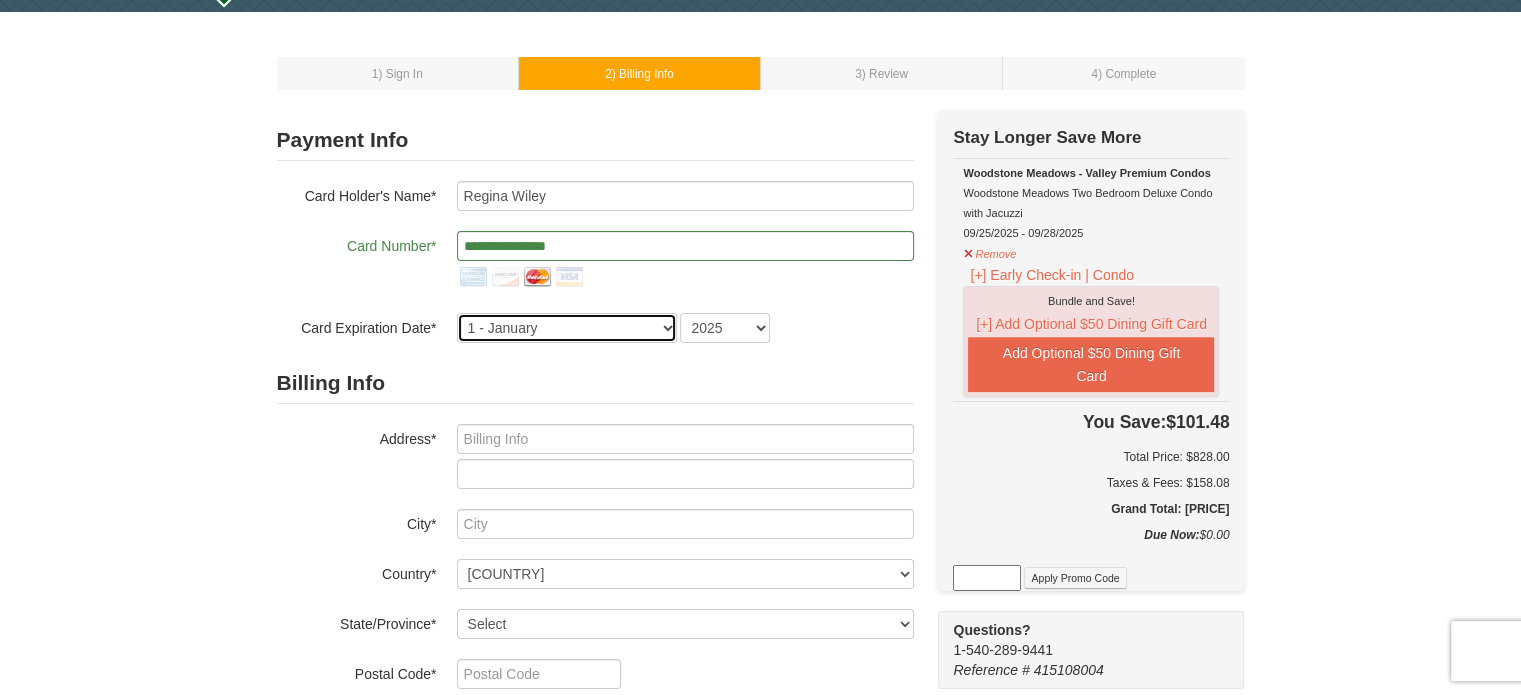 click on "1 - January 2 - February 3 - March 4 - April 5 - May 6 - June 7 - July 8 - August 9 - September 10 - October 11 - November 12 - December" at bounding box center [567, 328] 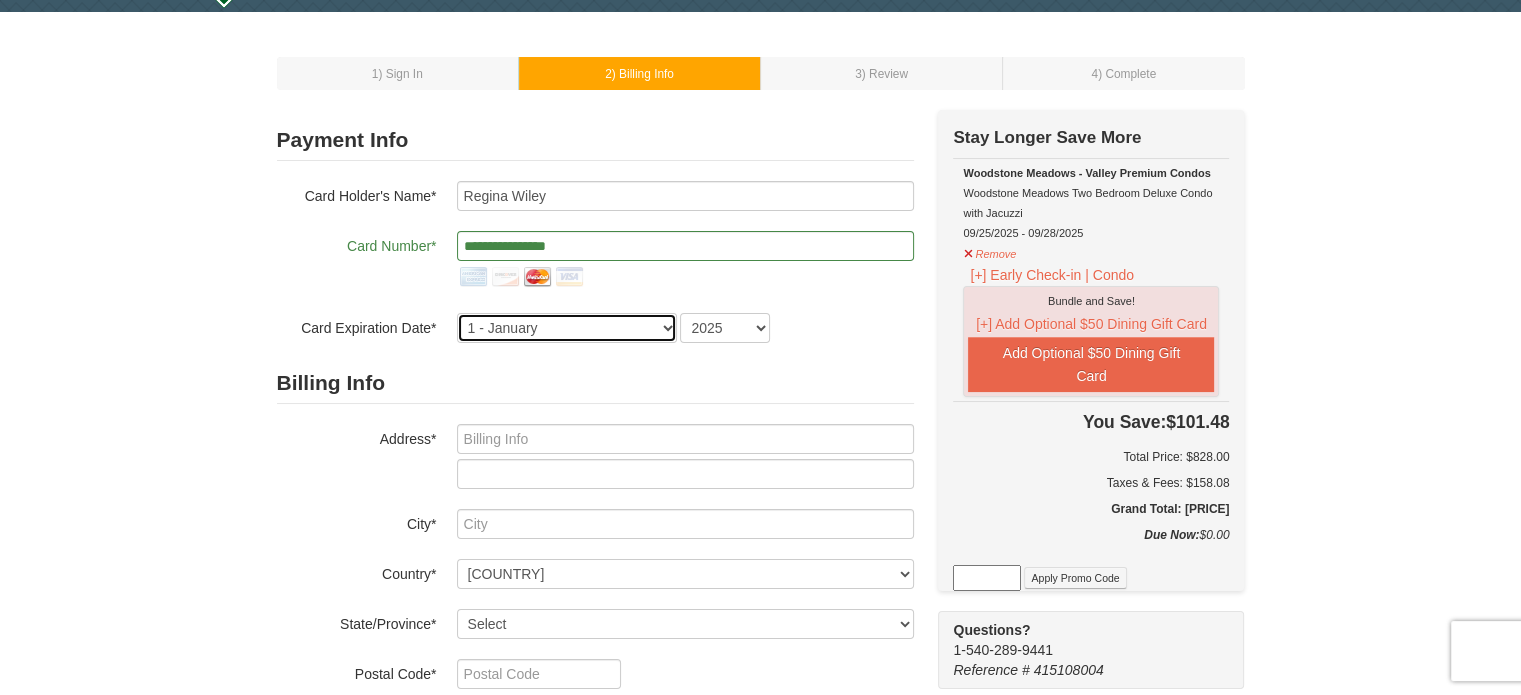 select on "4" 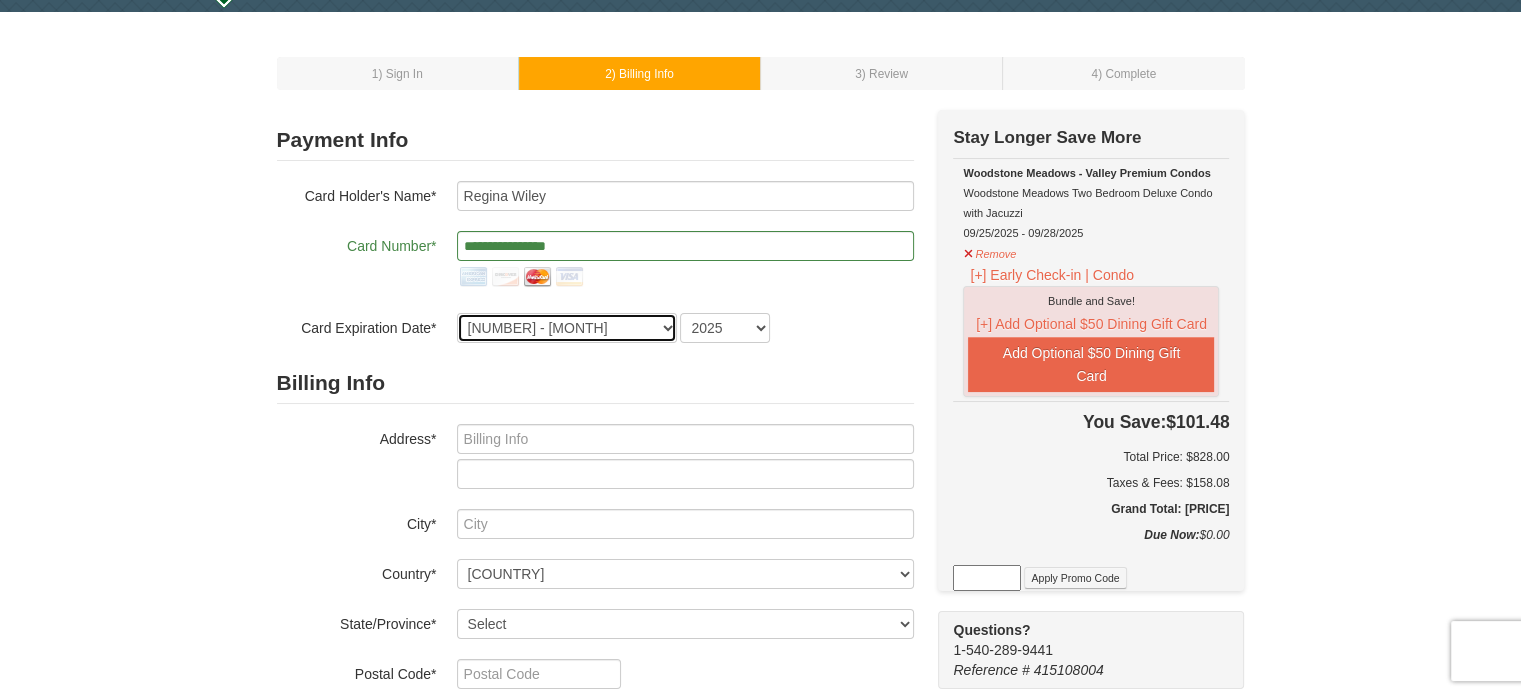 click on "1 - January 2 - February 3 - March 4 - April 5 - May 6 - June 7 - July 8 - August 9 - September 10 - October 11 - November 12 - December" at bounding box center (567, 328) 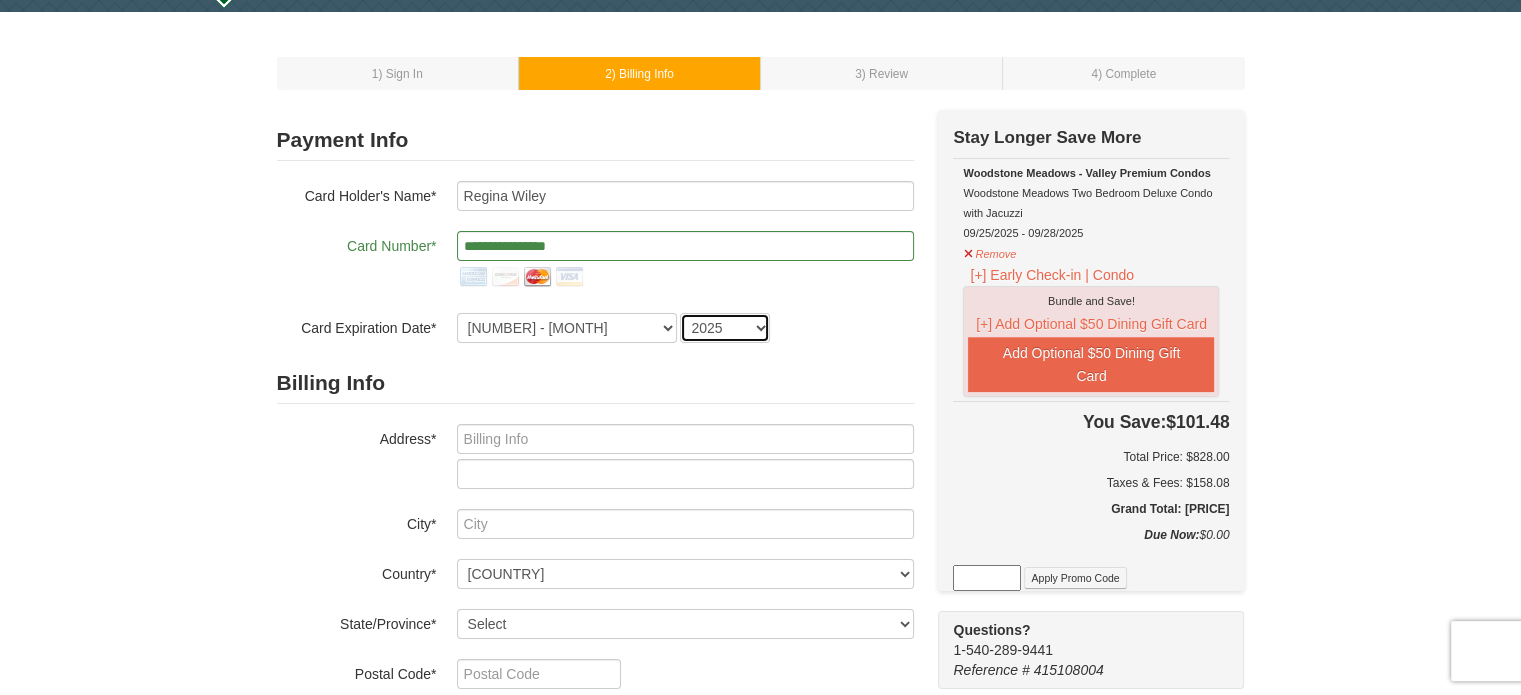 click on "2025 2026 2027 2028 2029 2030 2031 2032 2033 2034" at bounding box center (725, 328) 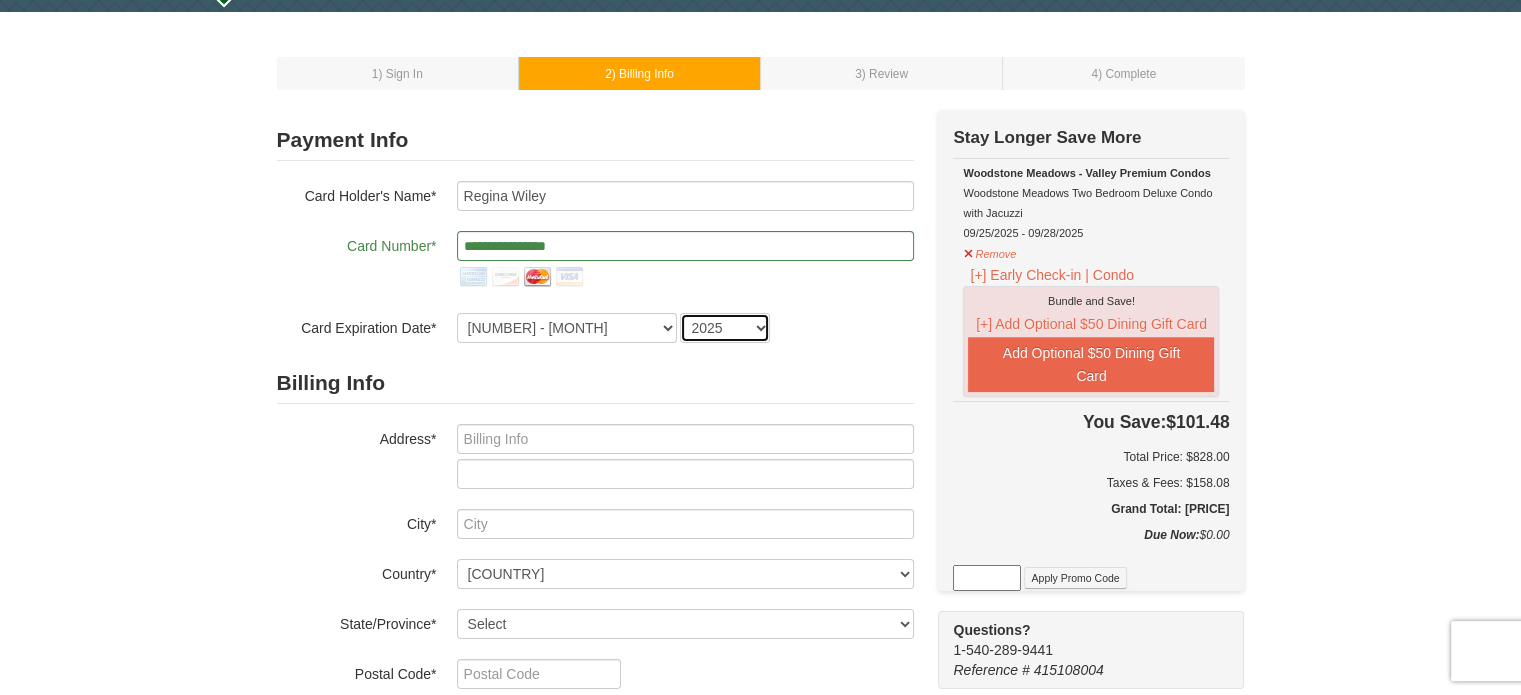 select on "2029" 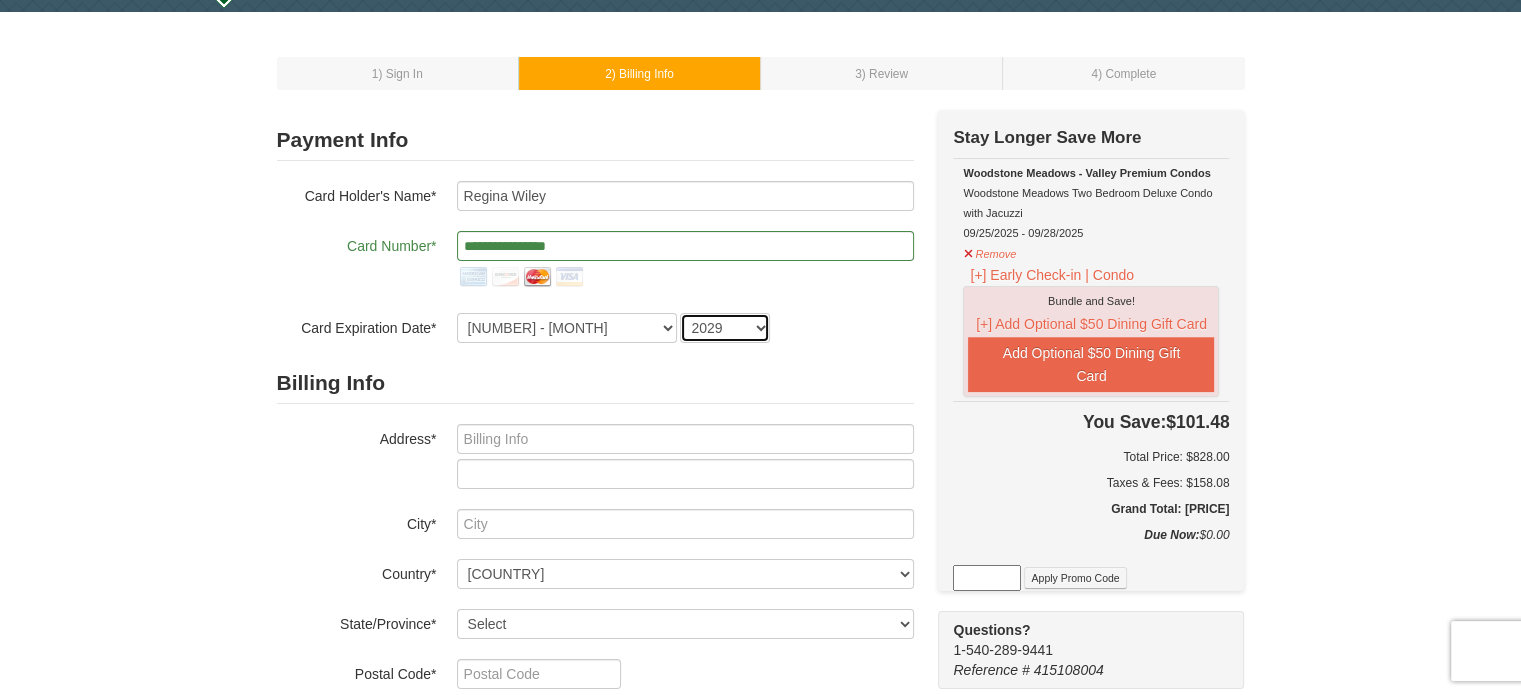 click on "2025 2026 2027 2028 2029 2030 2031 2032 2033 2034" at bounding box center [725, 328] 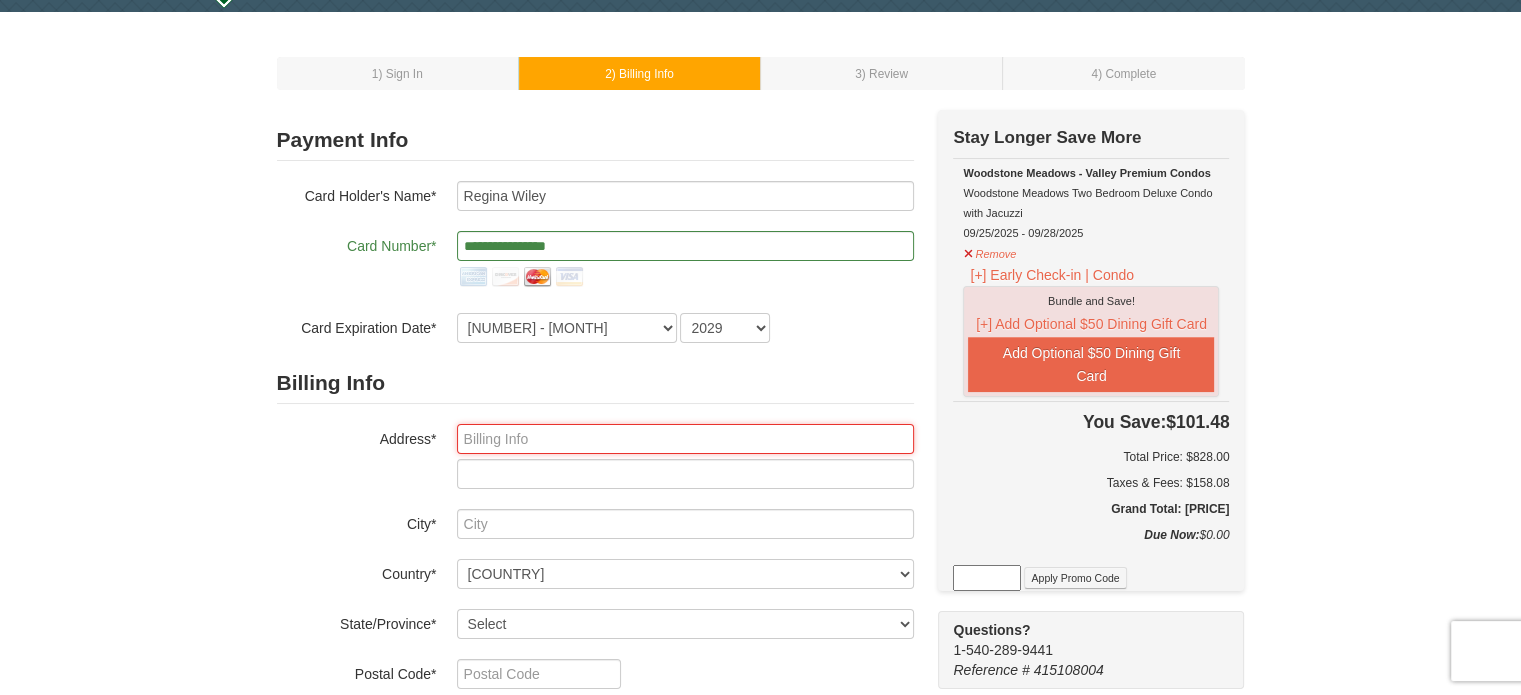 click at bounding box center [685, 439] 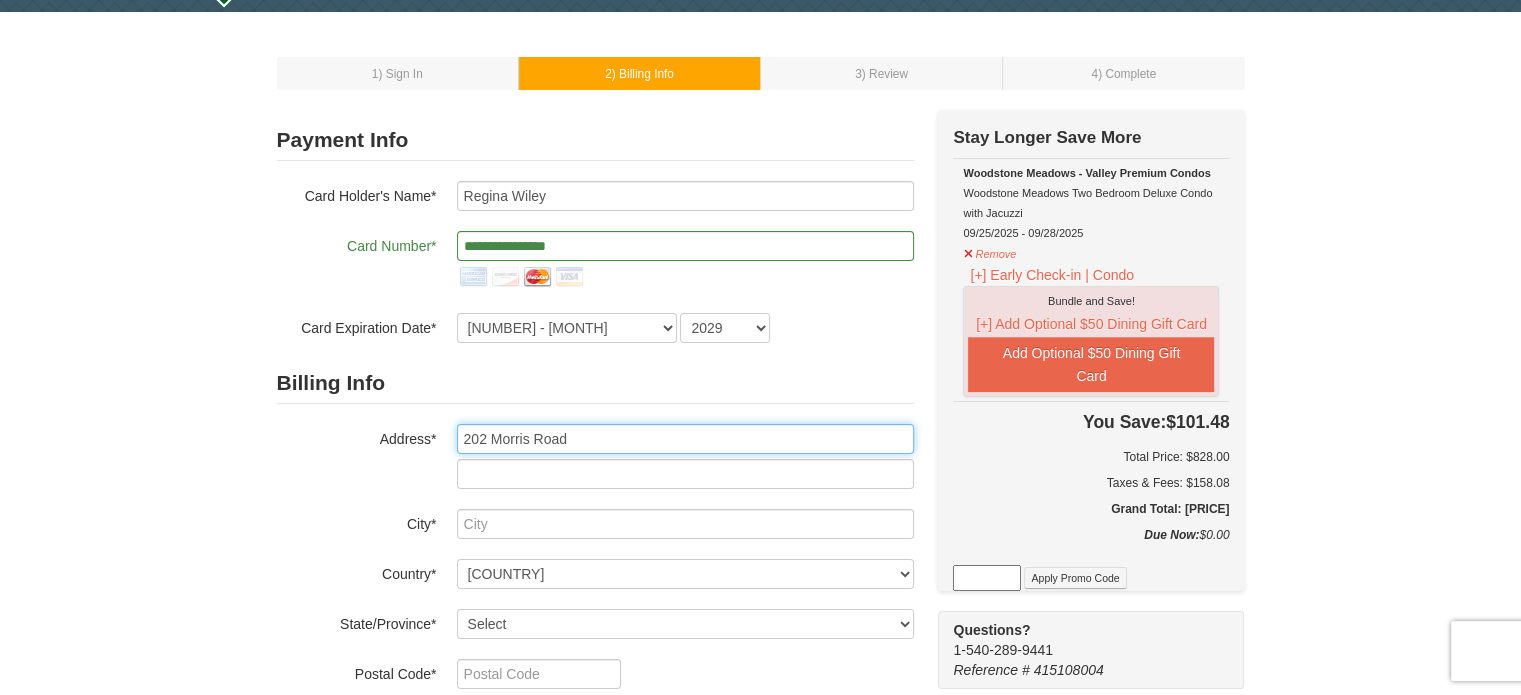 type on "202 Morris Road" 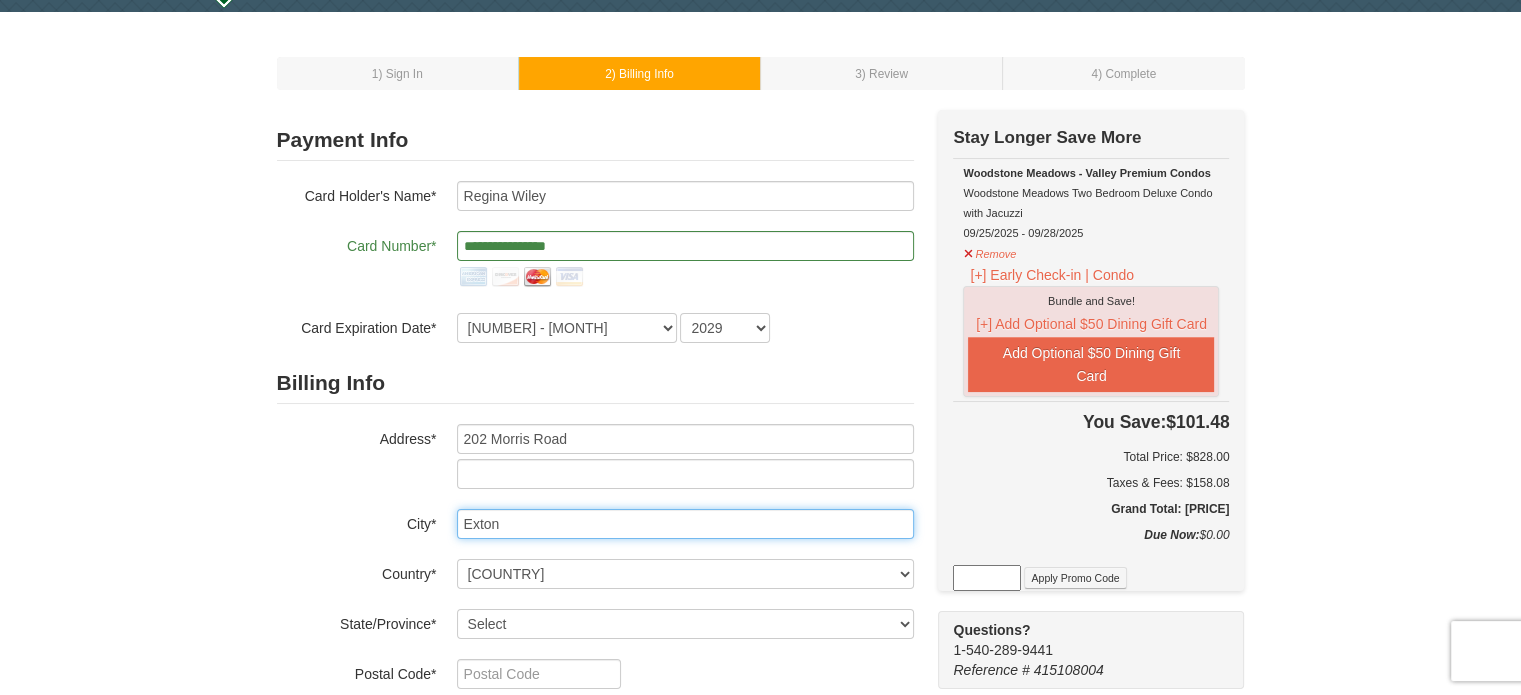 type on "Exton" 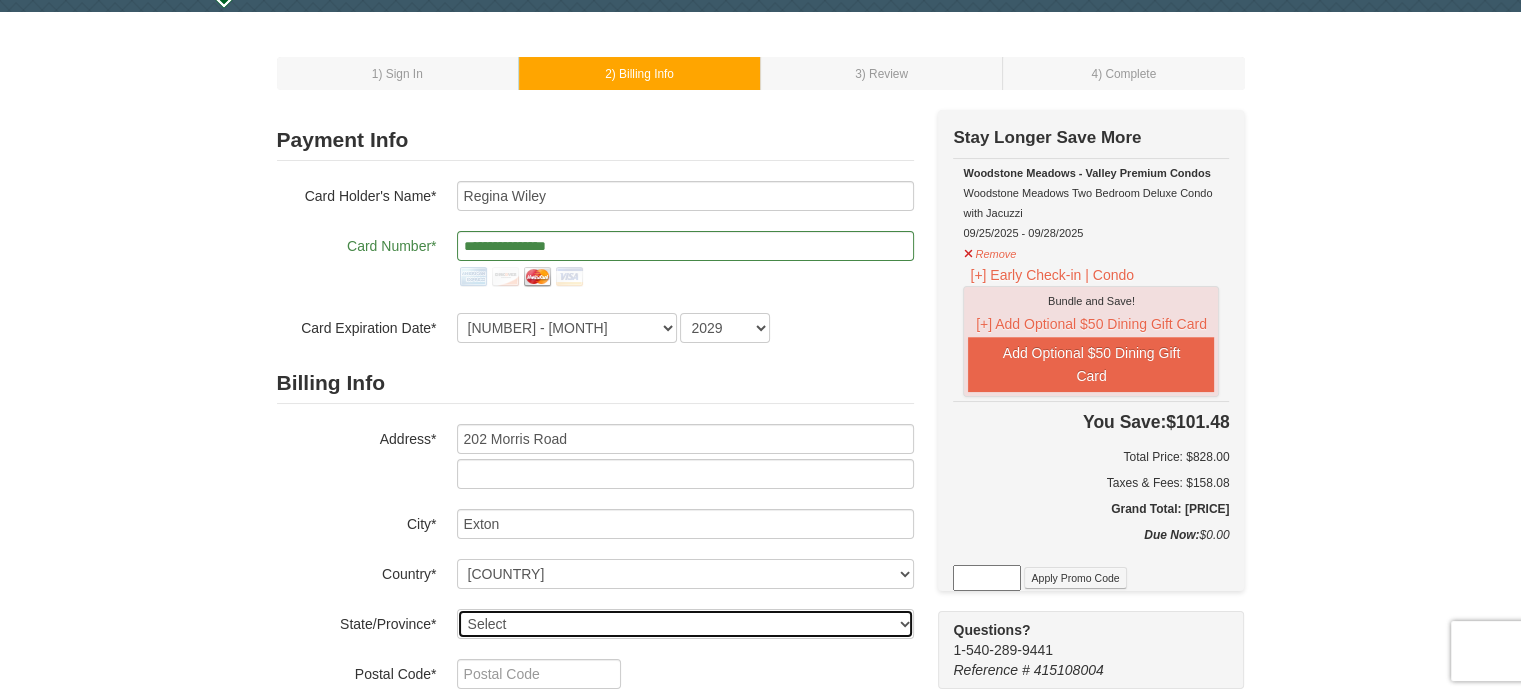 click on "Select Alabama Alaska American Samoa Arizona Arkansas California Colorado Connecticut Delaware District Of Columbia Federated States Of Micronesia Florida Georgia Guam Hawaii Idaho Illinois Indiana Iowa Kansas Kentucky Louisiana Maine Marshall Islands Maryland Massachusetts Michigan Minnesota Mississippi Missouri Montana Nebraska Nevada New Hampshire New Jersey New Mexico New York North Carolina North Dakota Northern Mariana Islands Ohio Oklahoma Oregon Palau Pennsylvania Puerto Rico Rhode Island South Carolina South Dakota Tennessee Texas Utah Vermont Virgin Islands Virginia Washington West Virginia Wisconsin Wyoming" at bounding box center [685, 624] 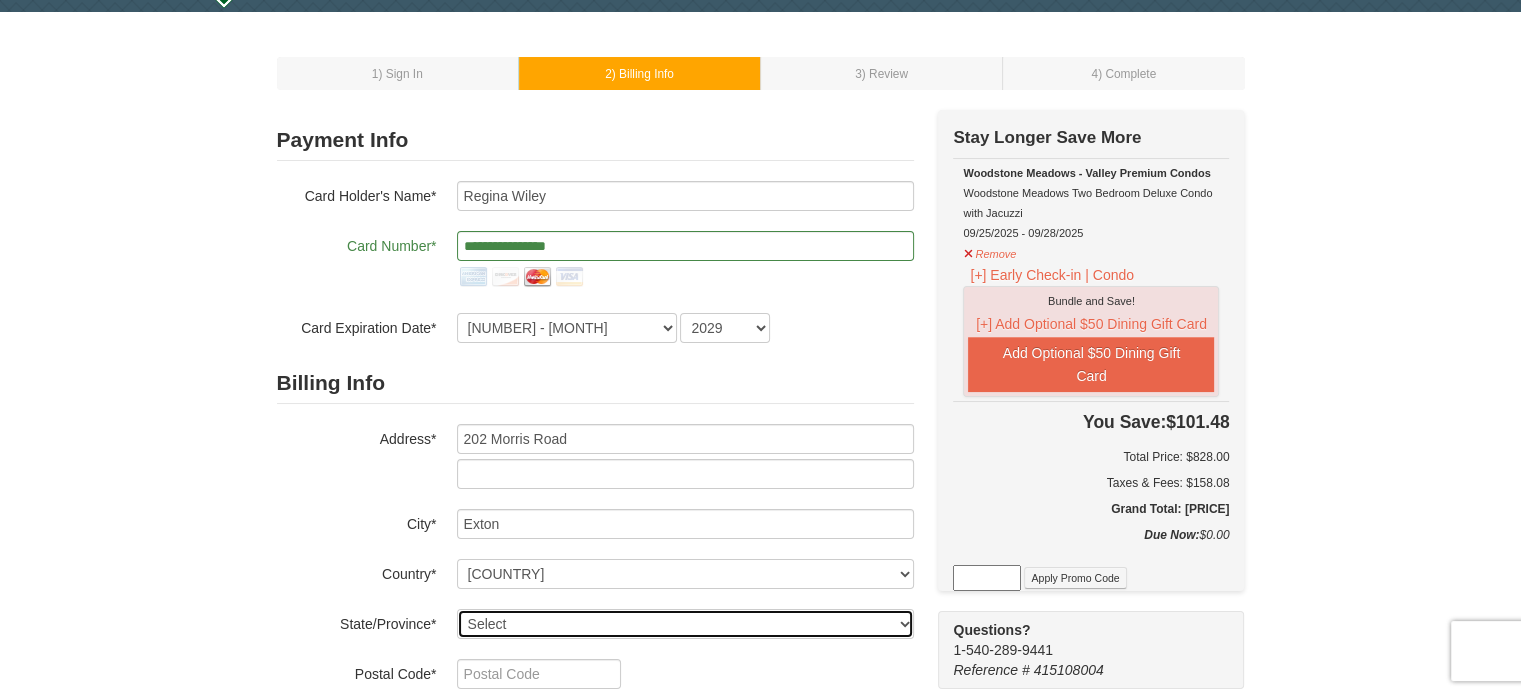 select on "PA" 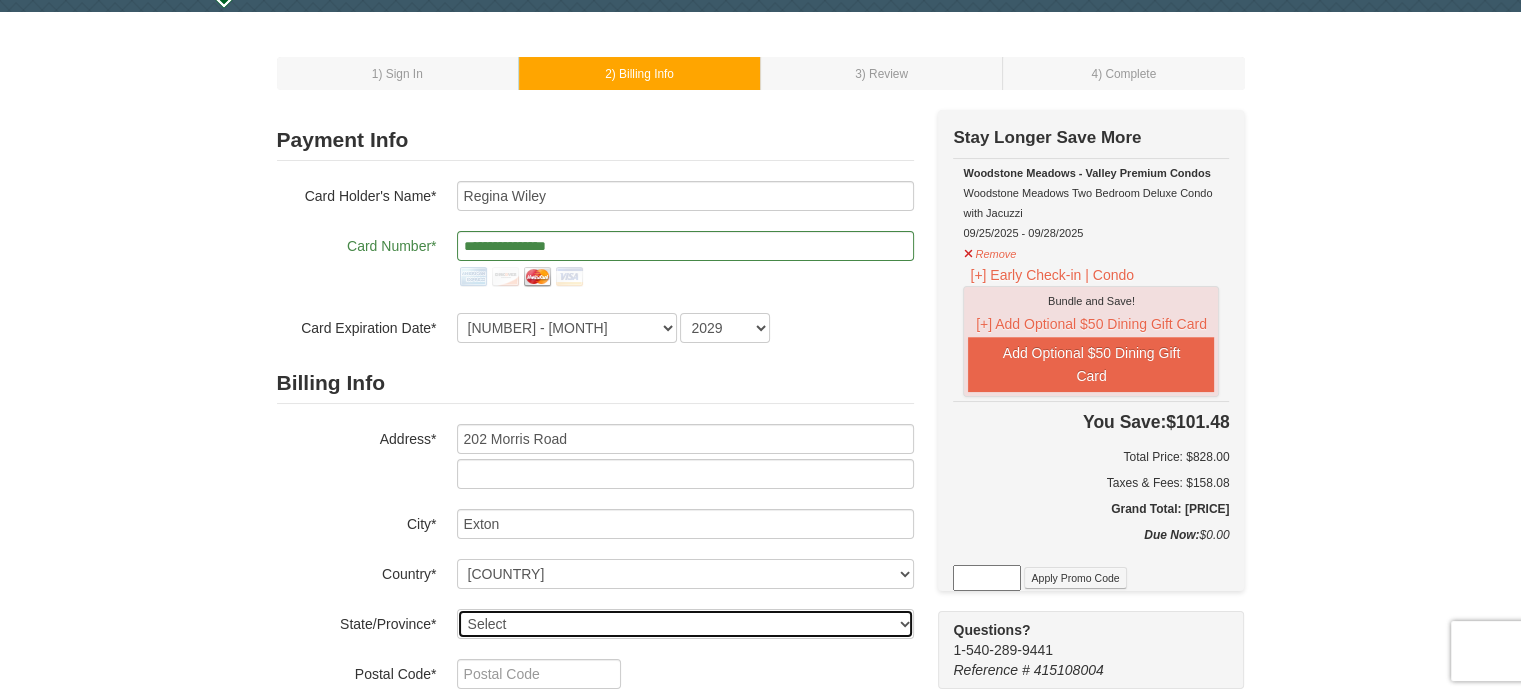 click on "Select Alabama Alaska American Samoa Arizona Arkansas California Colorado Connecticut Delaware District Of Columbia Federated States Of Micronesia Florida Georgia Guam Hawaii Idaho Illinois Indiana Iowa Kansas Kentucky Louisiana Maine Marshall Islands Maryland Massachusetts Michigan Minnesota Mississippi Missouri Montana Nebraska Nevada New Hampshire New Jersey New Mexico New York North Carolina North Dakota Northern Mariana Islands Ohio Oklahoma Oregon Palau Pennsylvania Puerto Rico Rhode Island South Carolina South Dakota Tennessee Texas Utah Vermont Virgin Islands Virginia Washington West Virginia Wisconsin Wyoming" at bounding box center [685, 624] 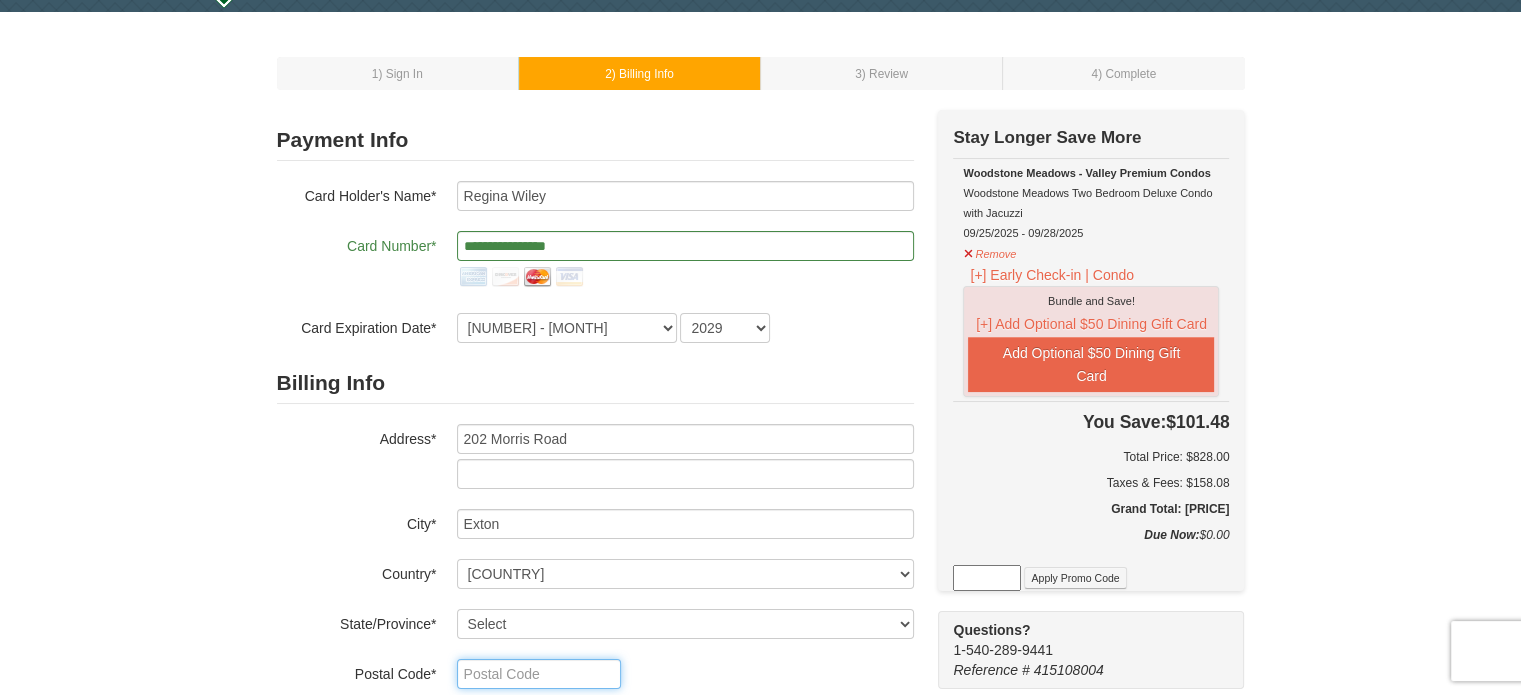 click at bounding box center [539, 674] 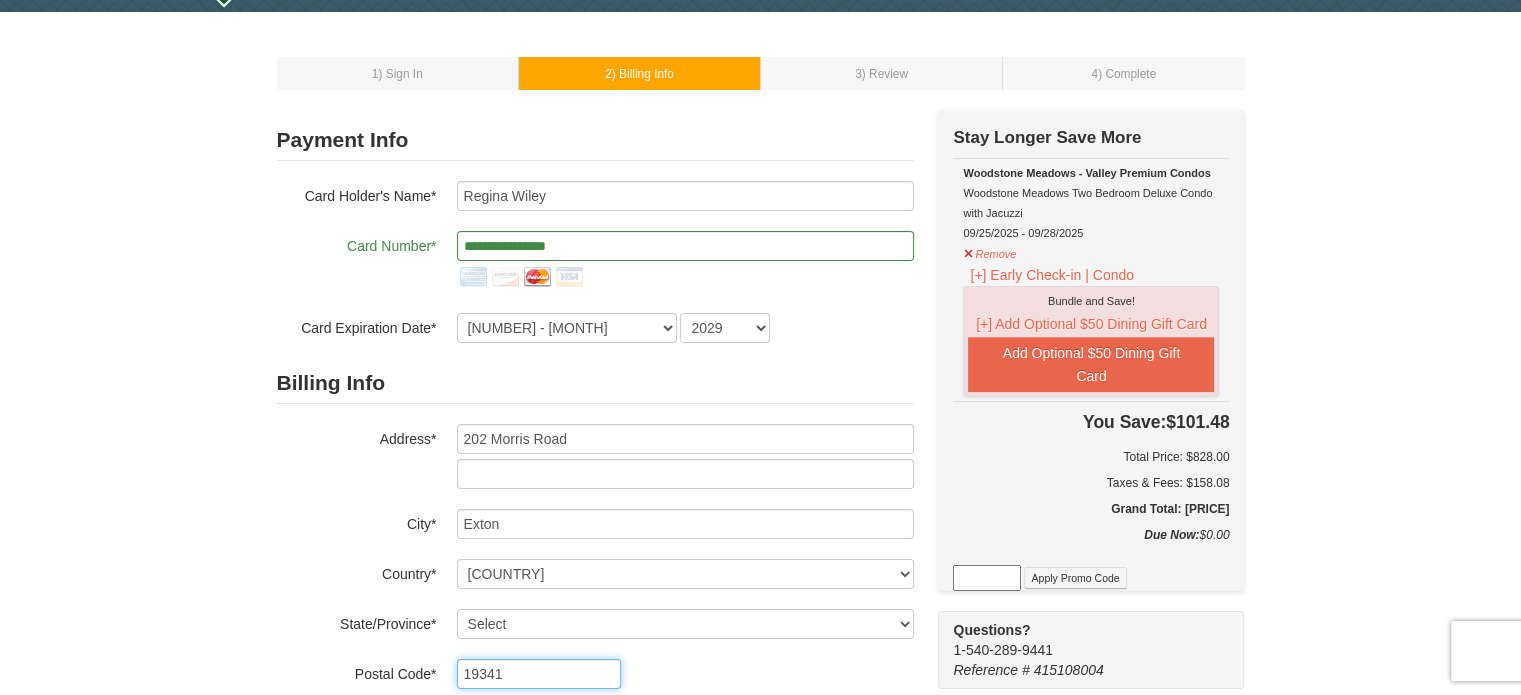 type on "19341" 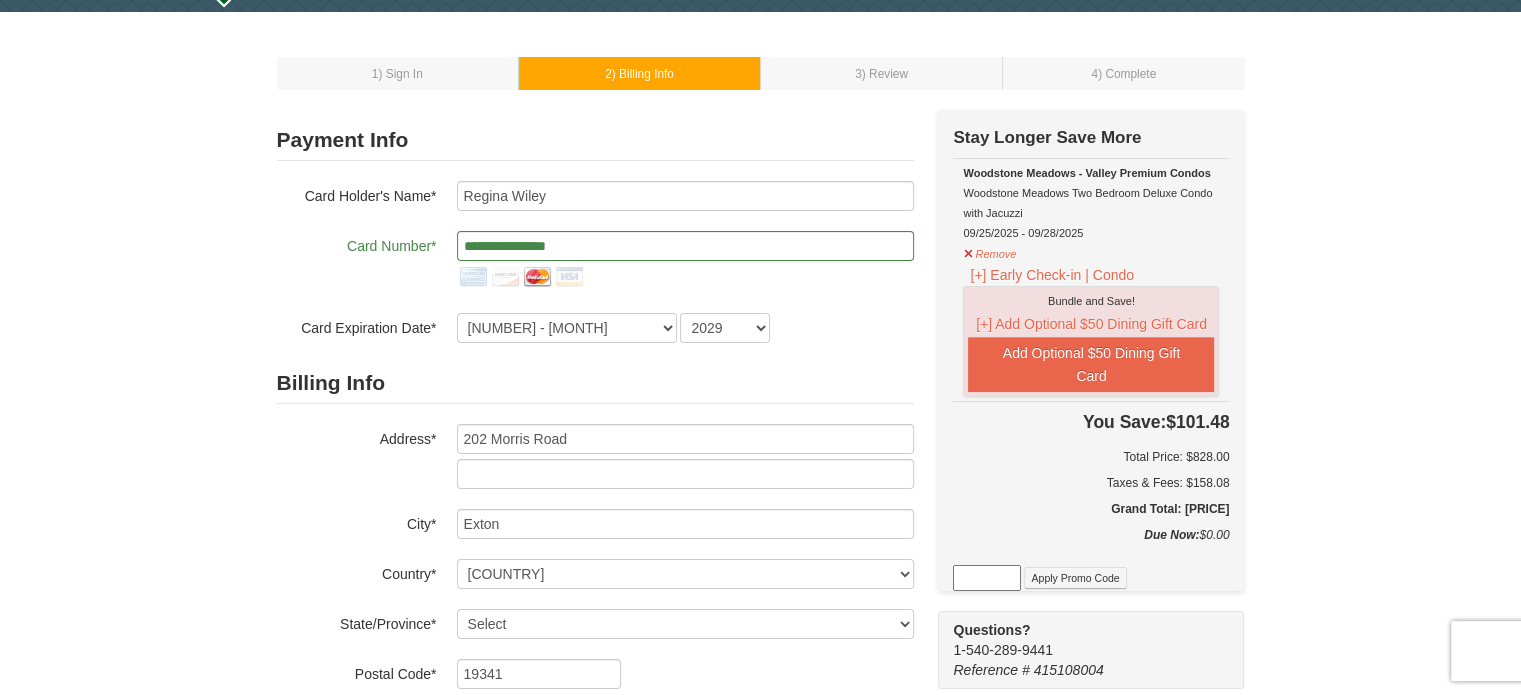 click on "19341" at bounding box center (685, 674) 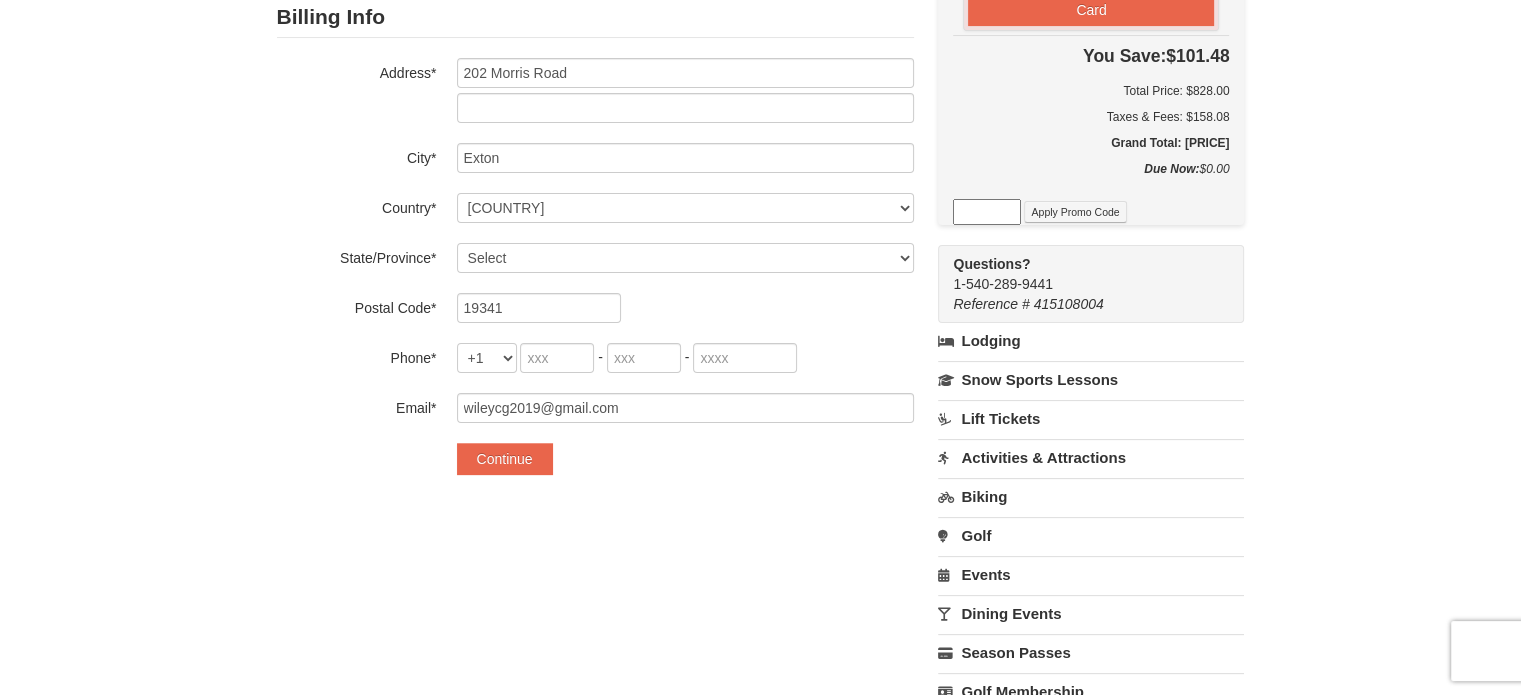 scroll, scrollTop: 427, scrollLeft: 0, axis: vertical 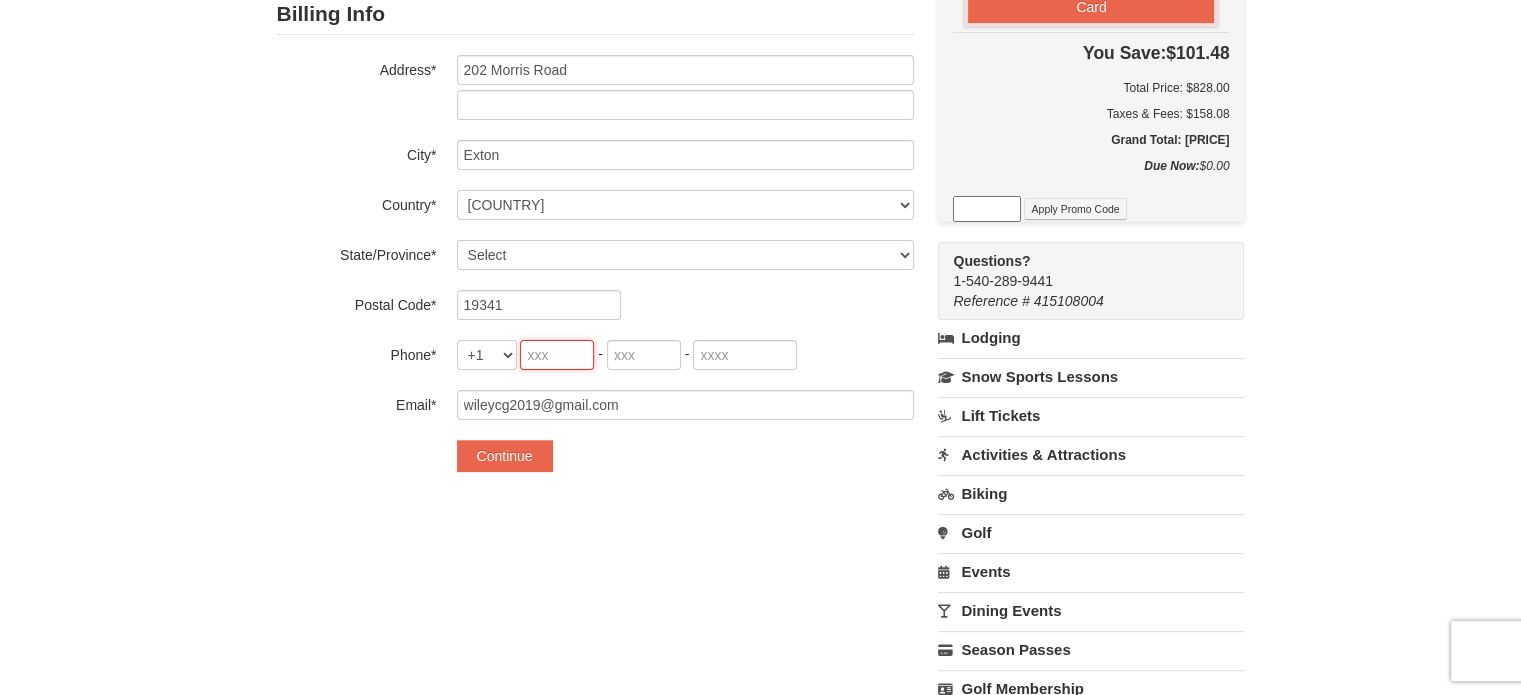 click at bounding box center (557, 355) 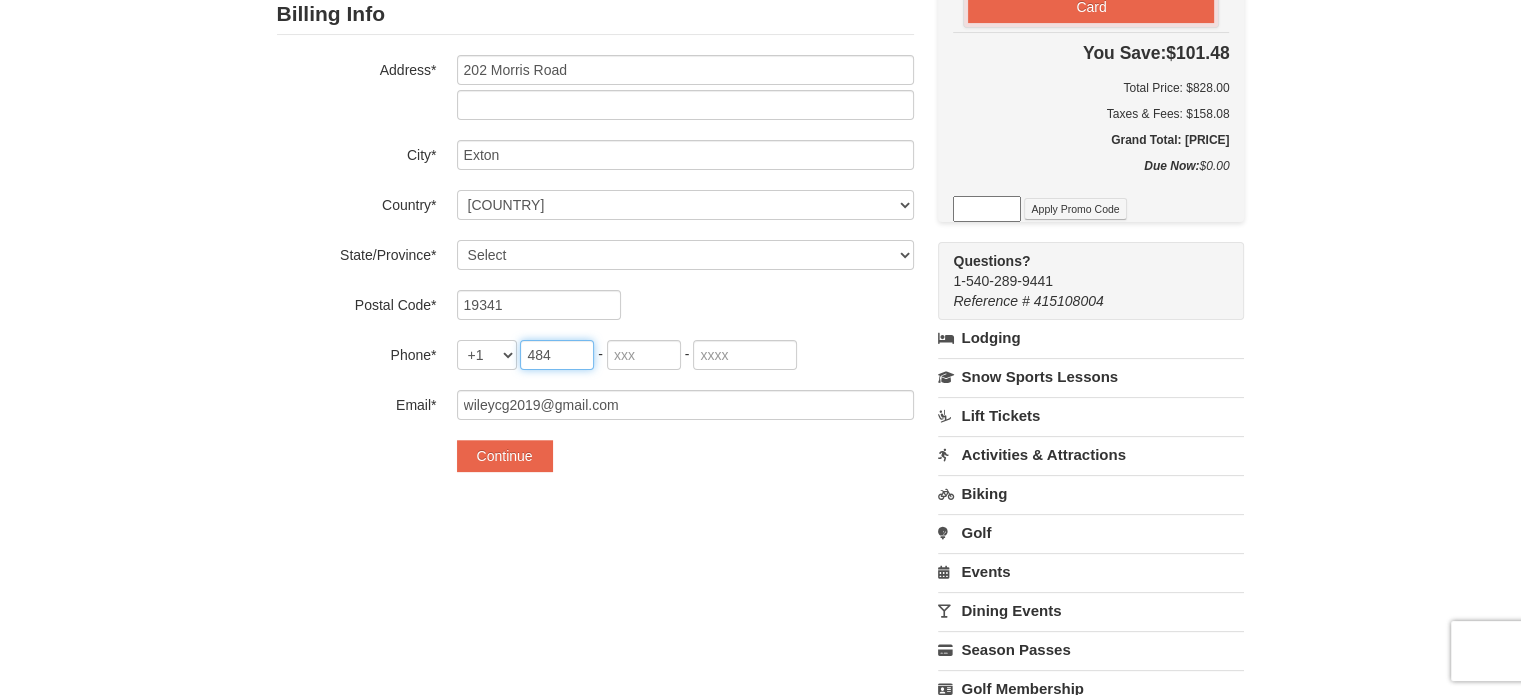 type on "484" 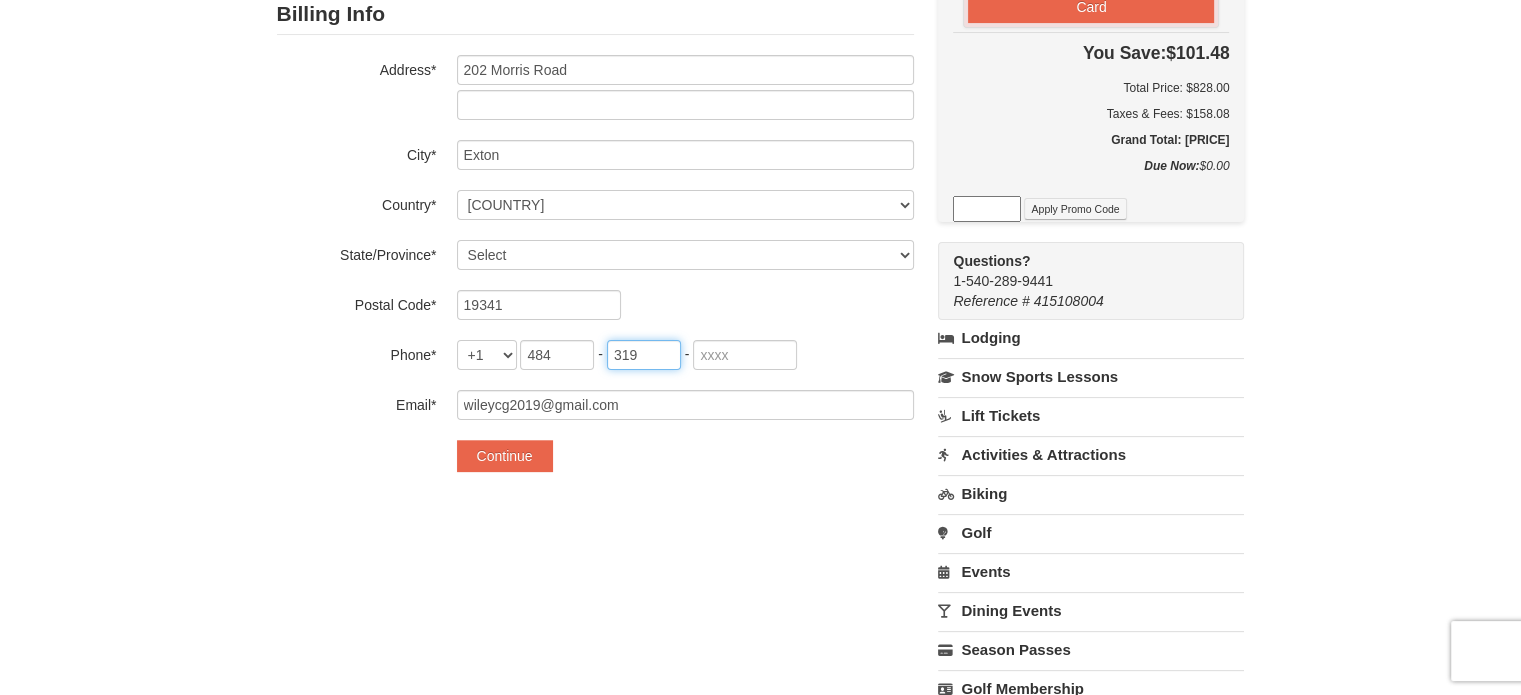 type on "319" 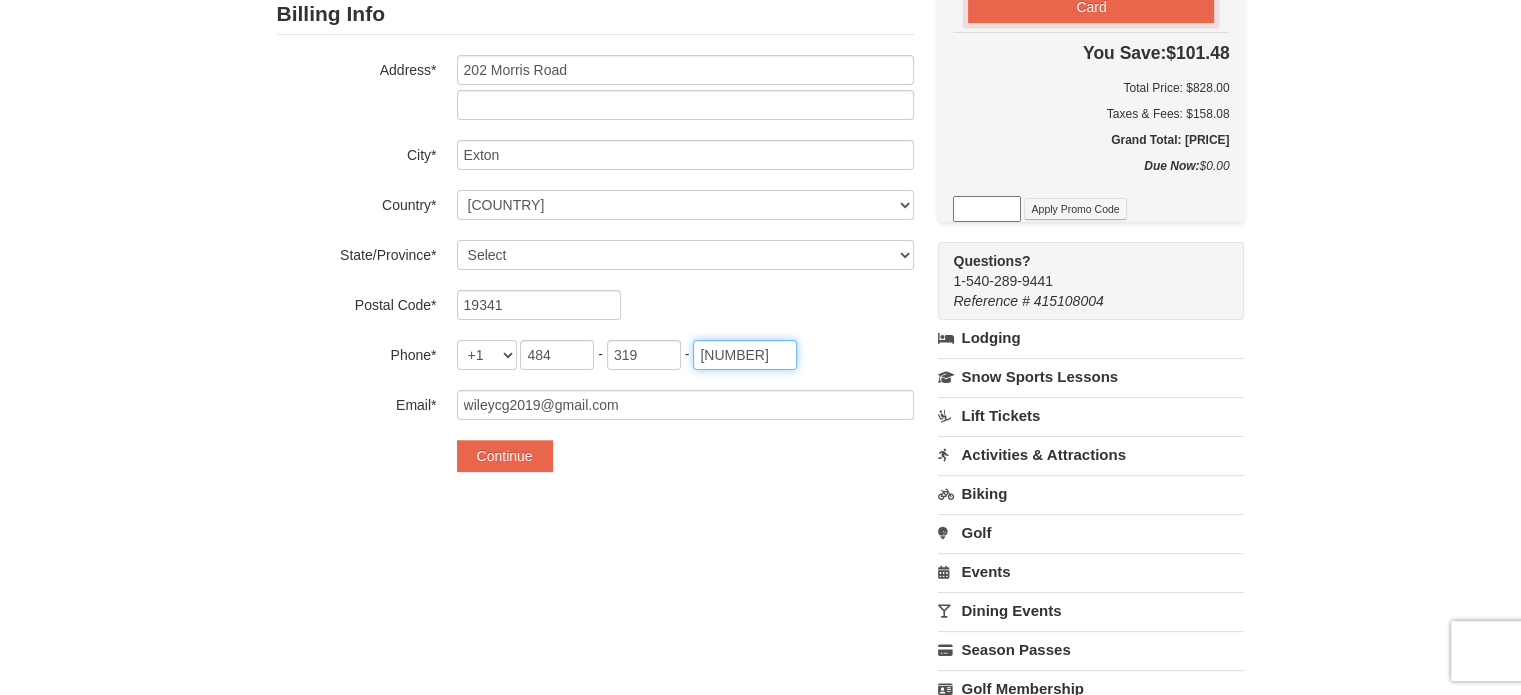 type on "5657" 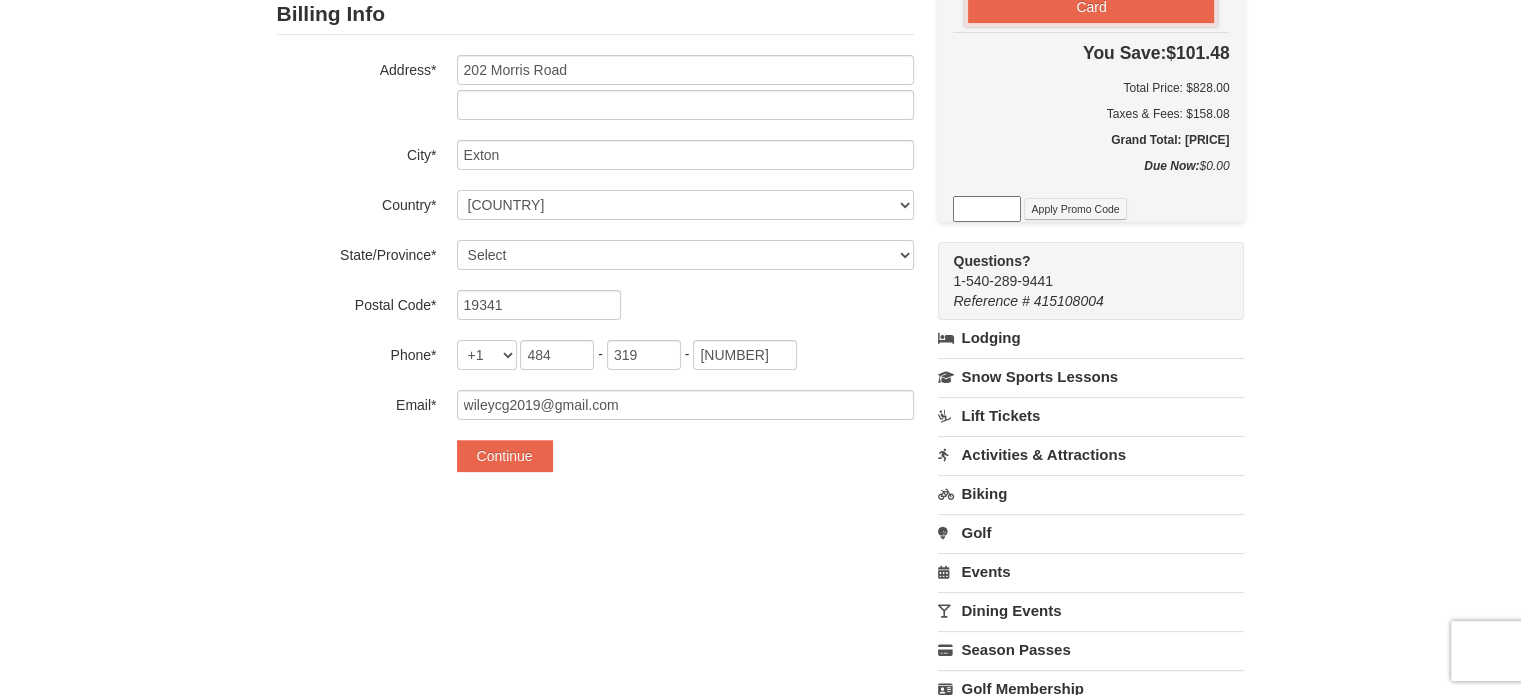 click on "**********" at bounding box center (761, 273) 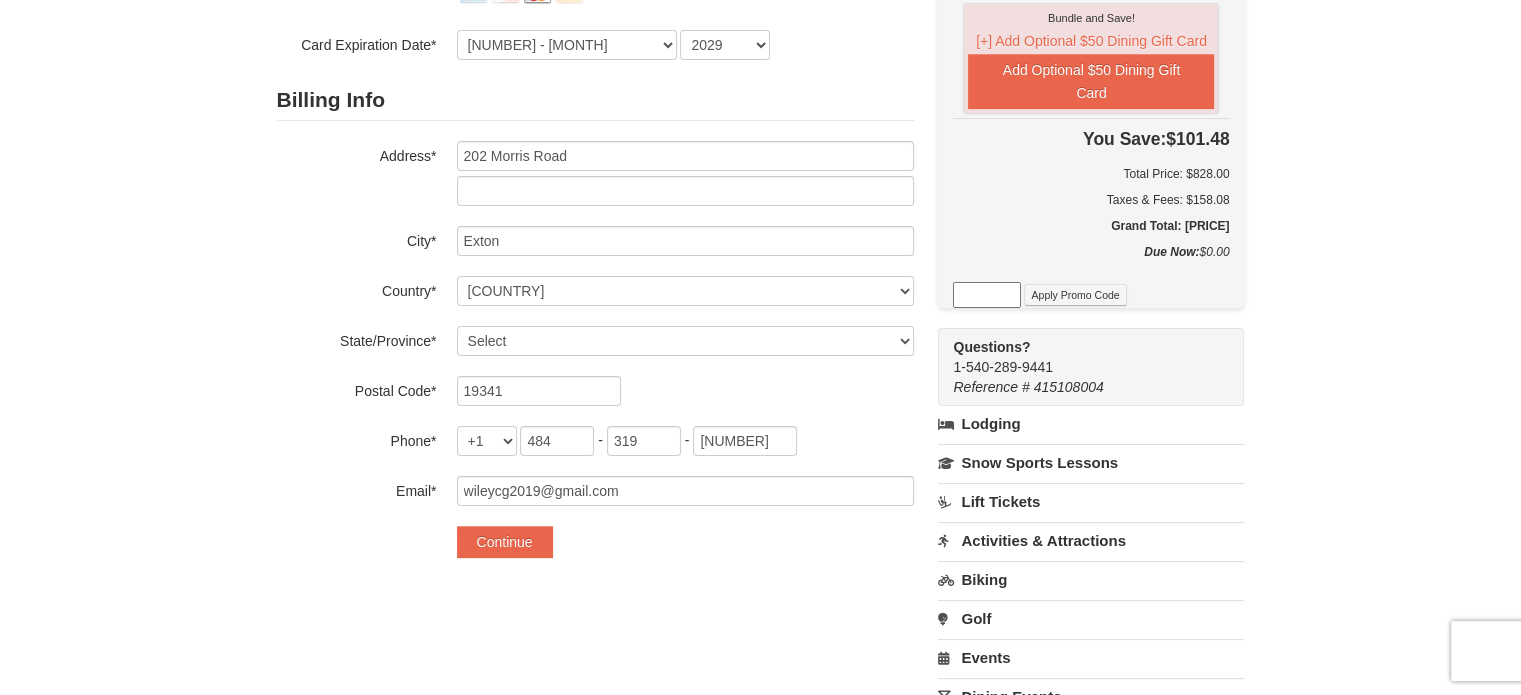scroll, scrollTop: 337, scrollLeft: 0, axis: vertical 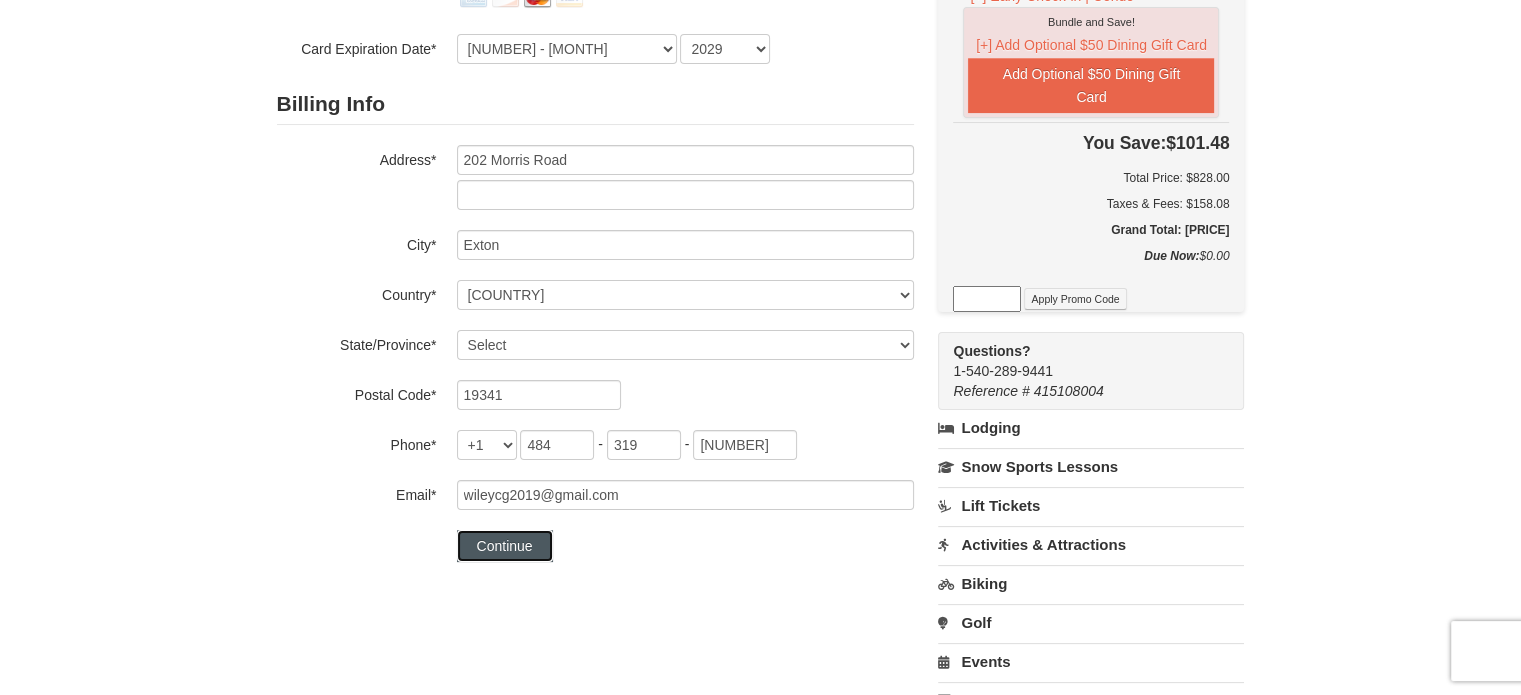 click on "Continue" at bounding box center (505, 546) 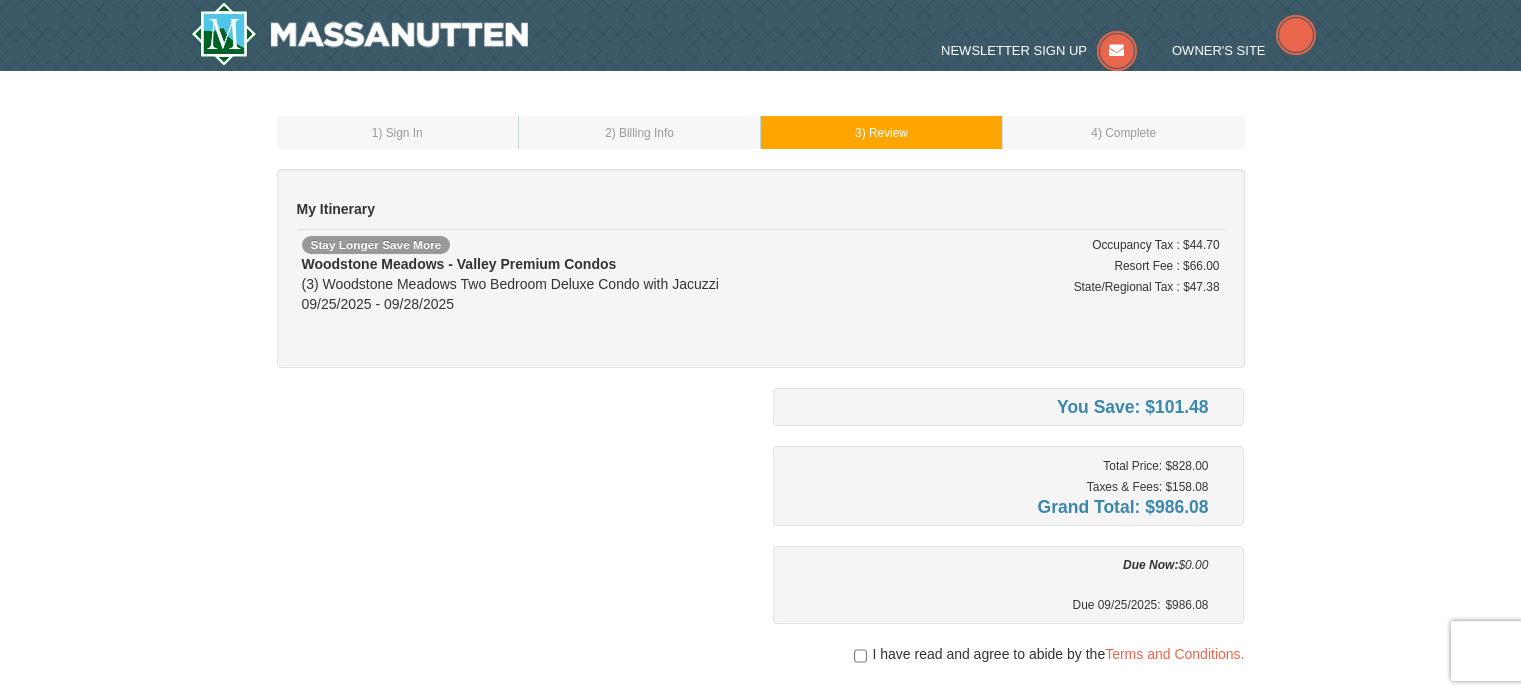 scroll, scrollTop: 0, scrollLeft: 0, axis: both 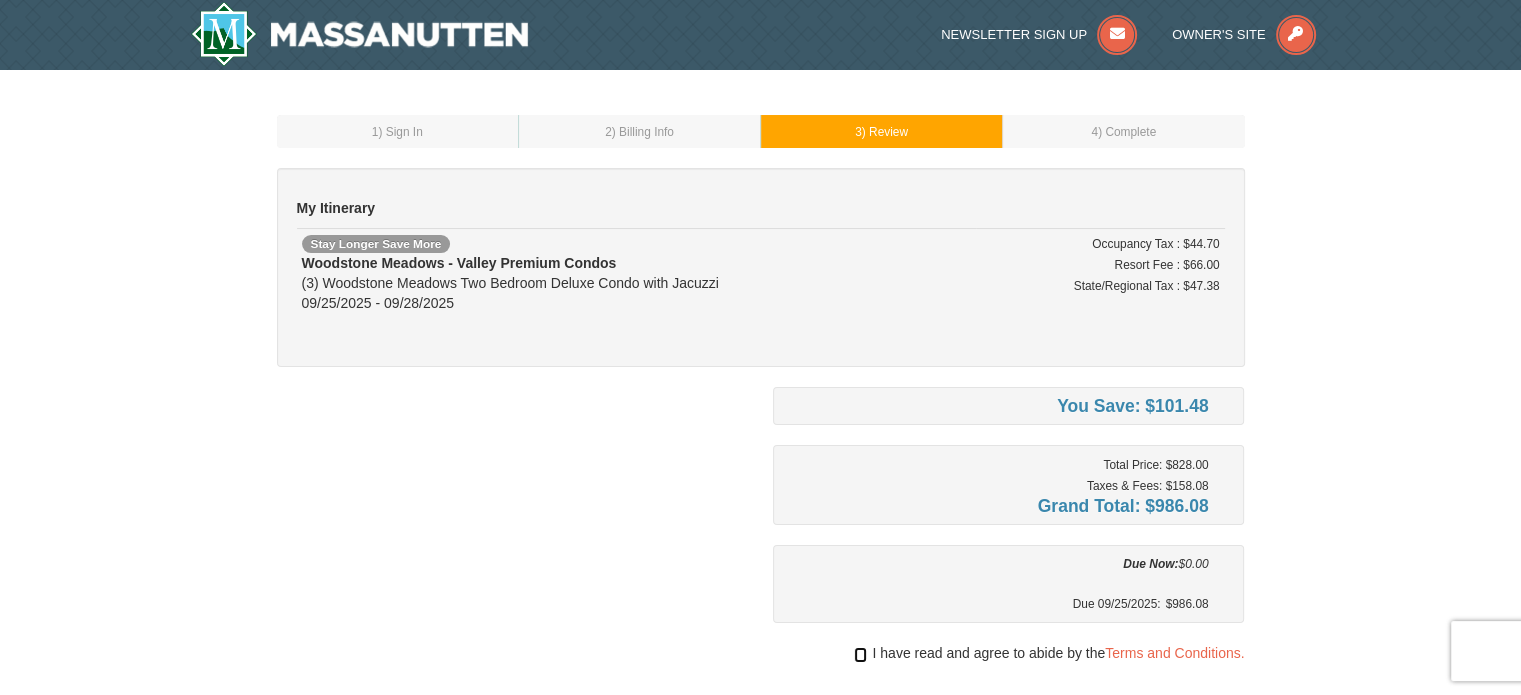 click at bounding box center (860, 655) 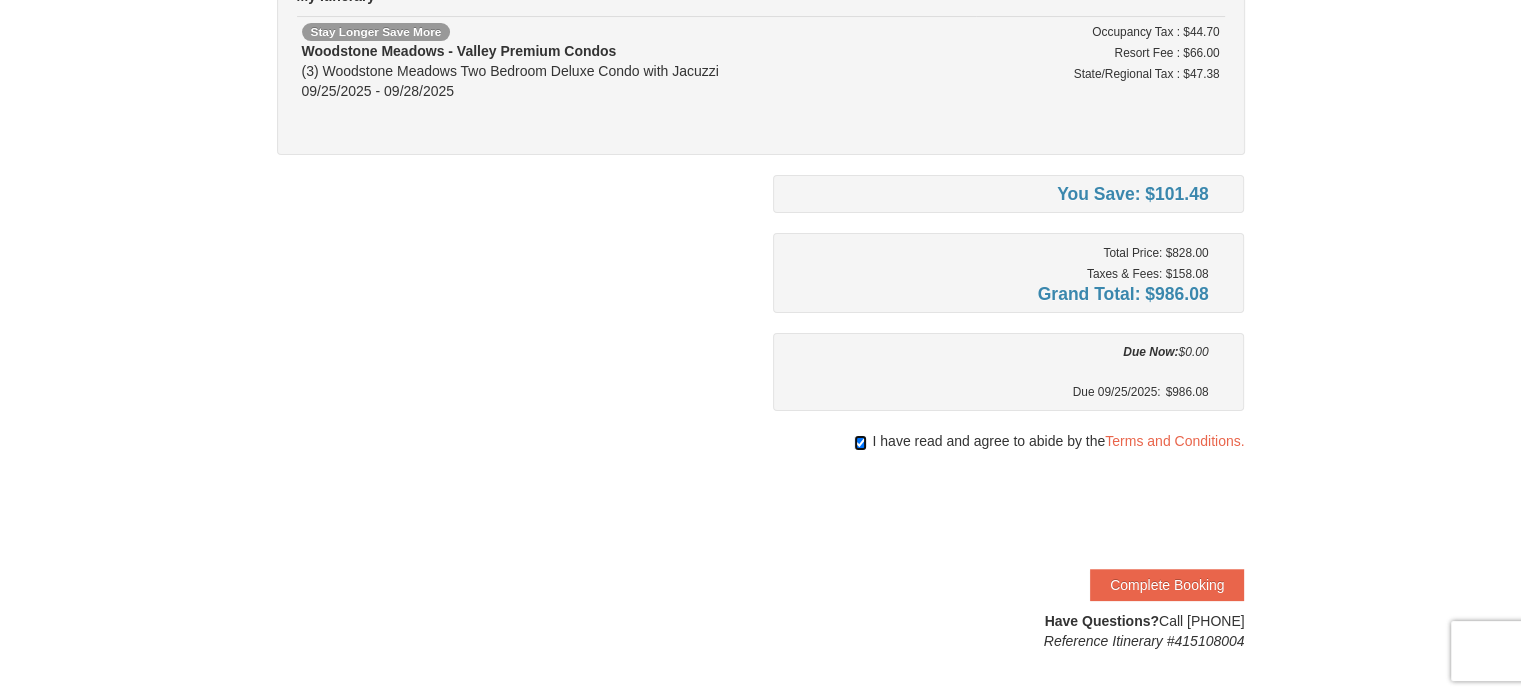 scroll, scrollTop: 213, scrollLeft: 0, axis: vertical 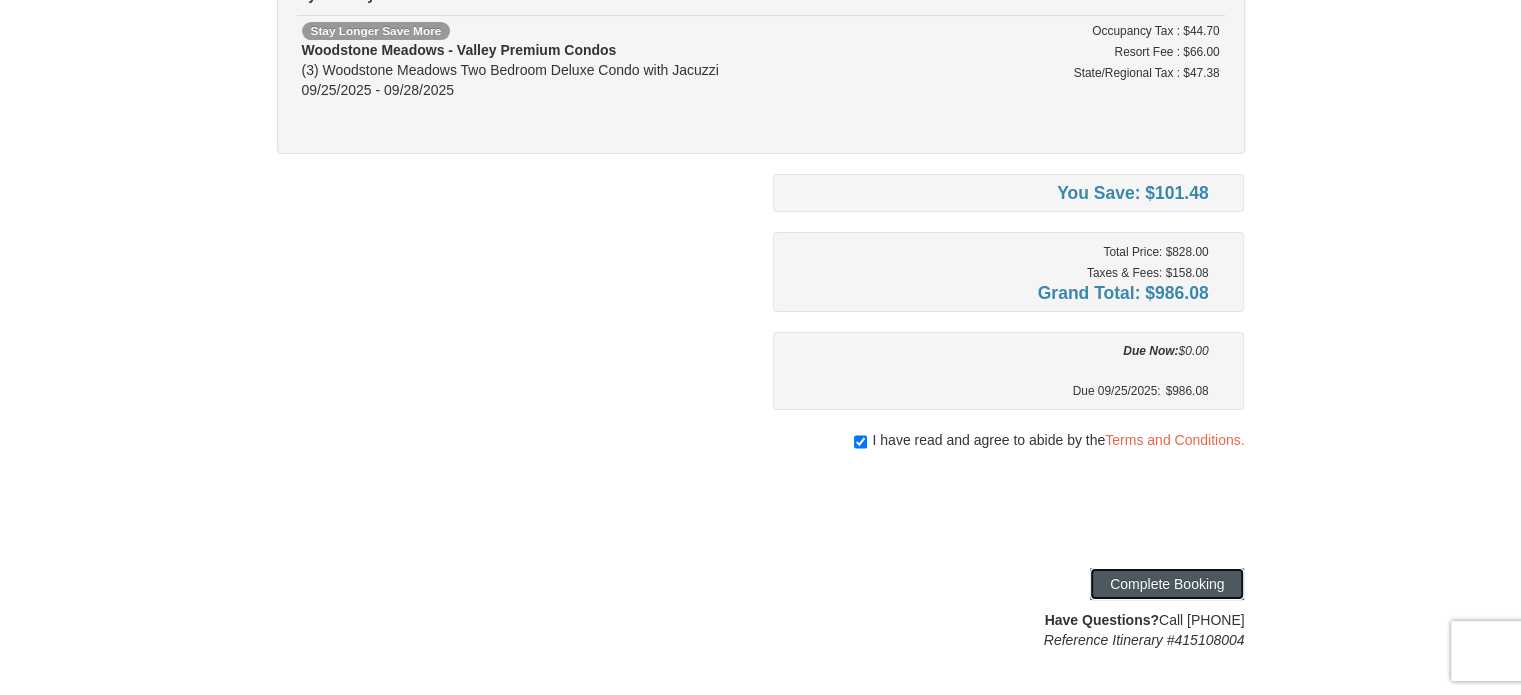 click on "Complete Booking" at bounding box center [1167, 584] 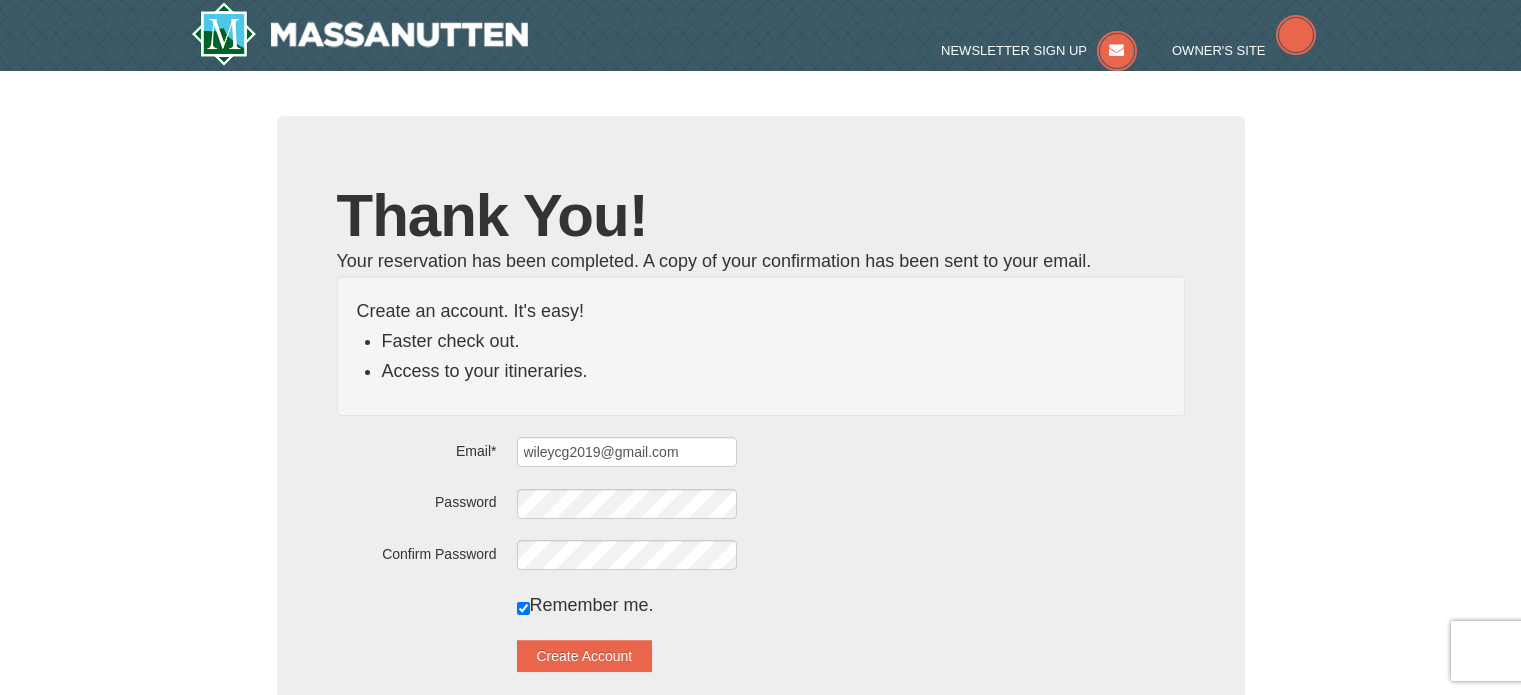 scroll, scrollTop: 0, scrollLeft: 0, axis: both 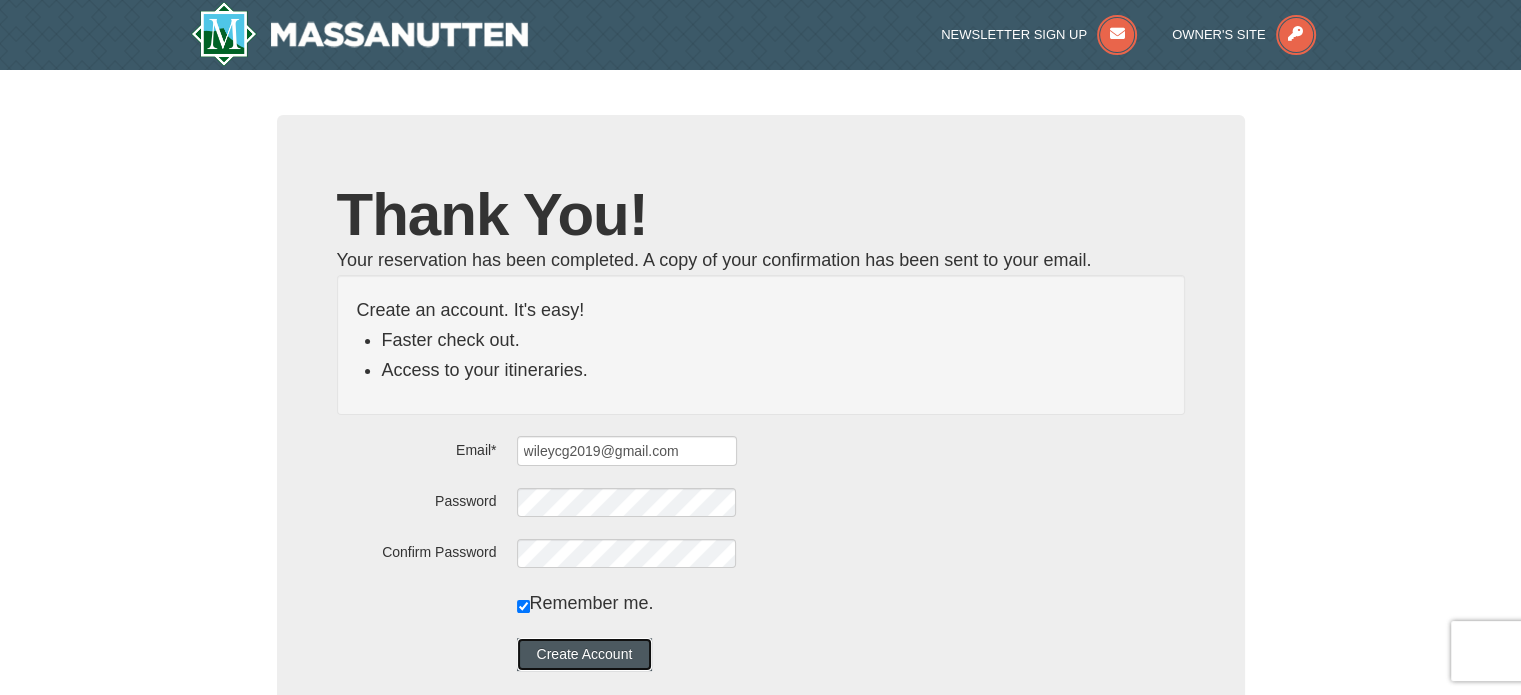 click on "Create Account" at bounding box center (585, 654) 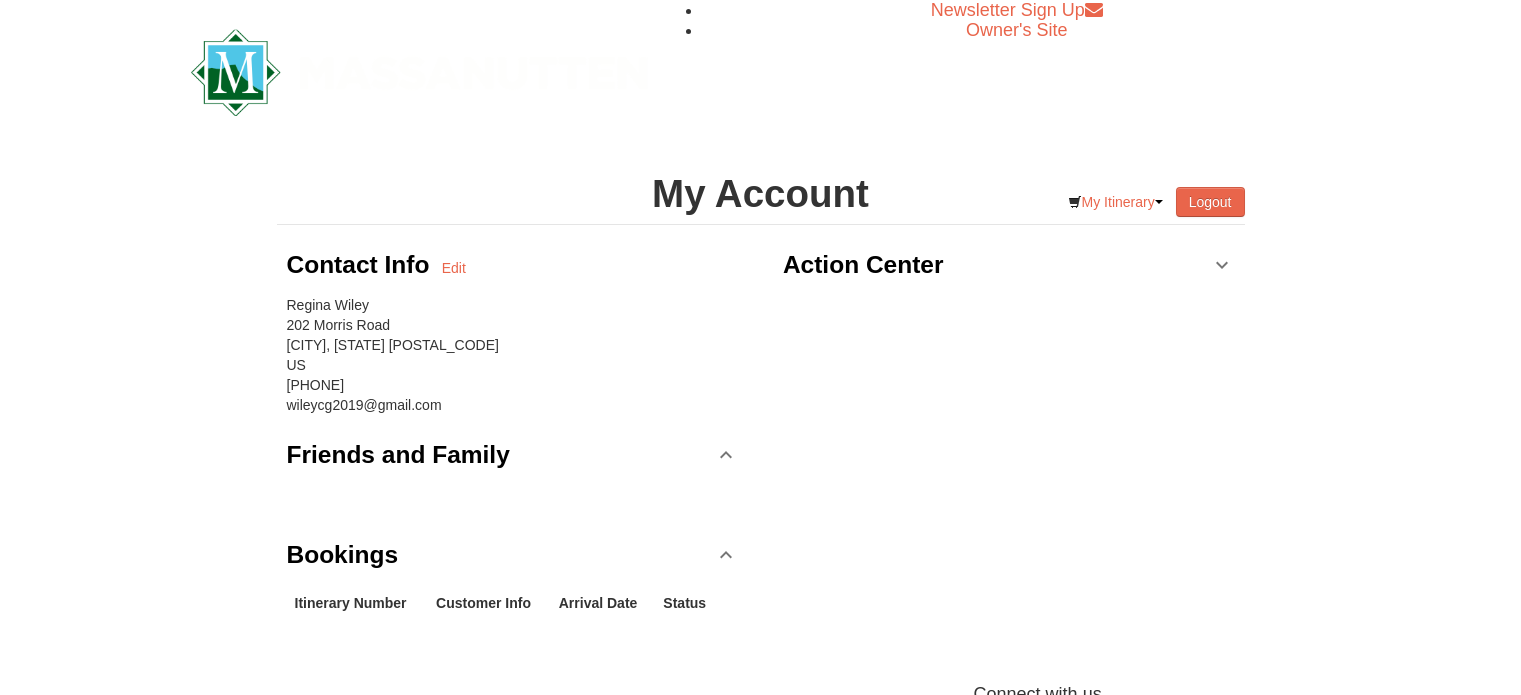 scroll, scrollTop: 0, scrollLeft: 0, axis: both 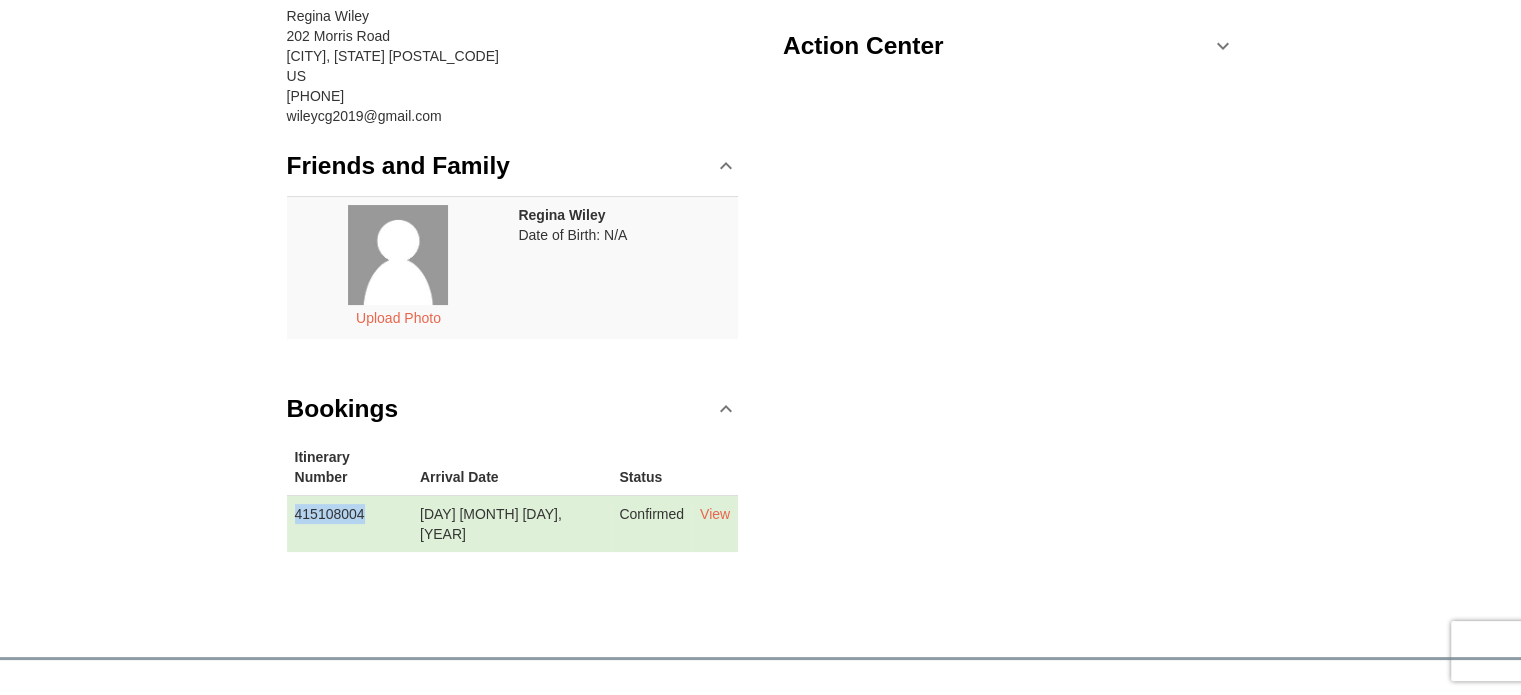 drag, startPoint x: 296, startPoint y: 491, endPoint x: 378, endPoint y: 491, distance: 82 